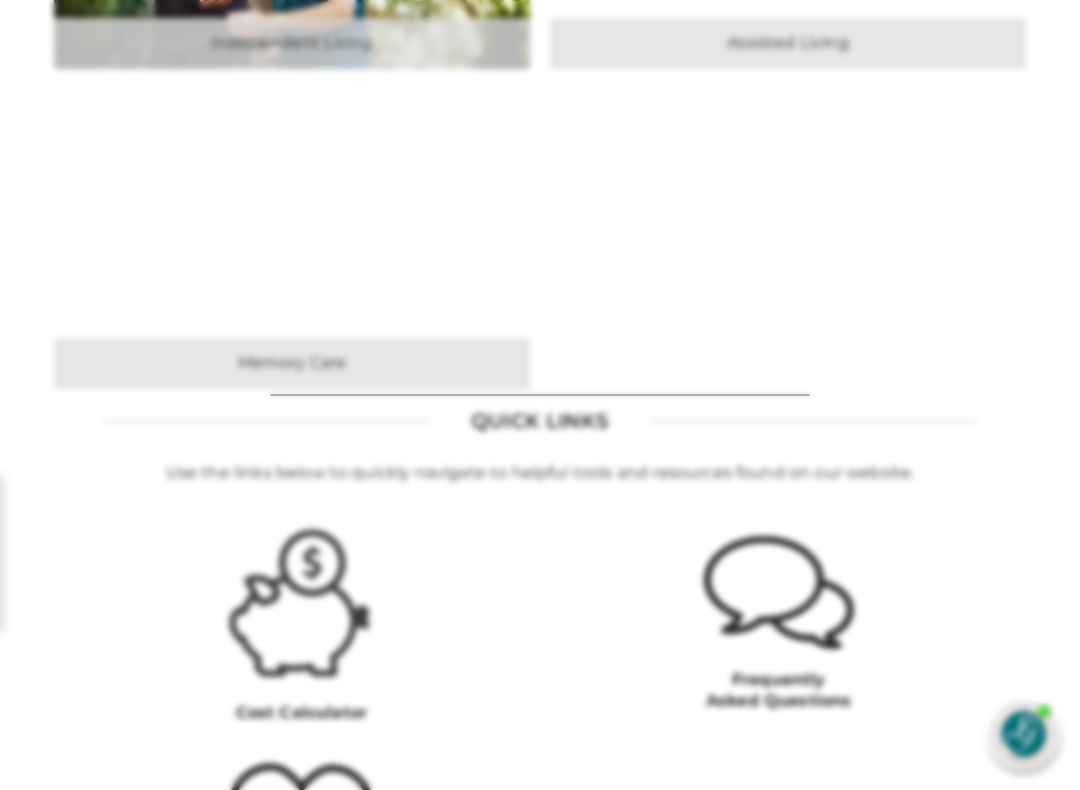 scroll, scrollTop: 996, scrollLeft: 0, axis: vertical 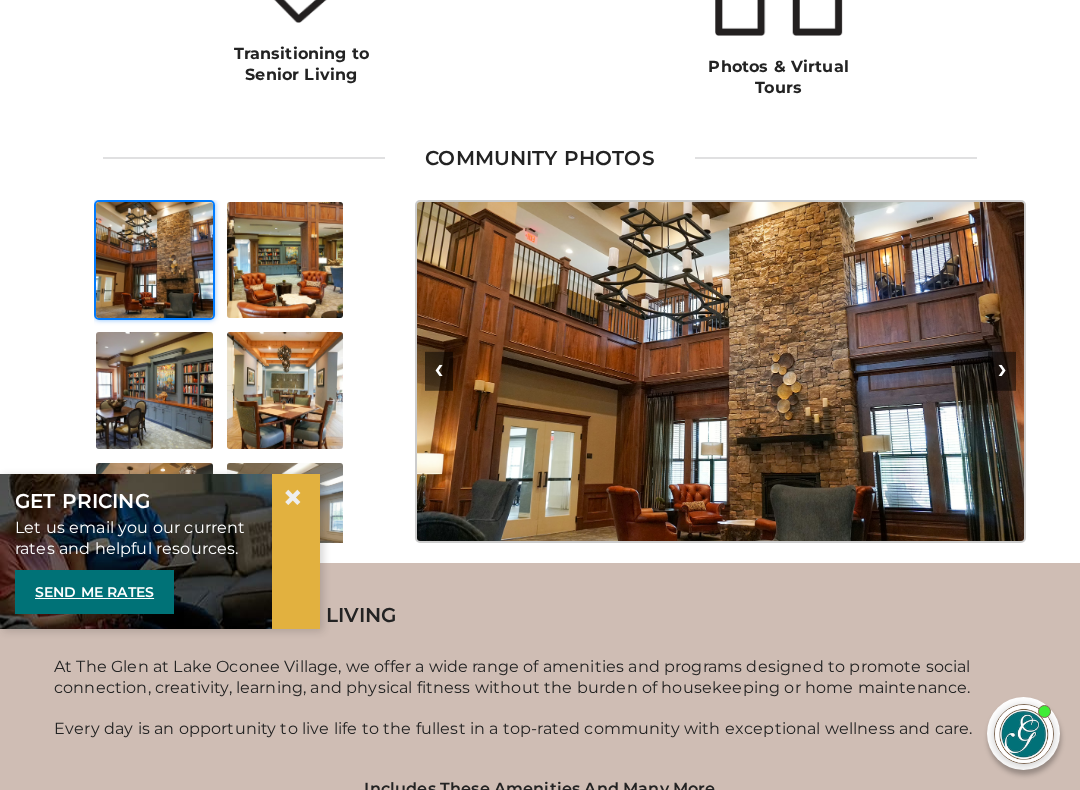 click on "×" at bounding box center (293, 497) 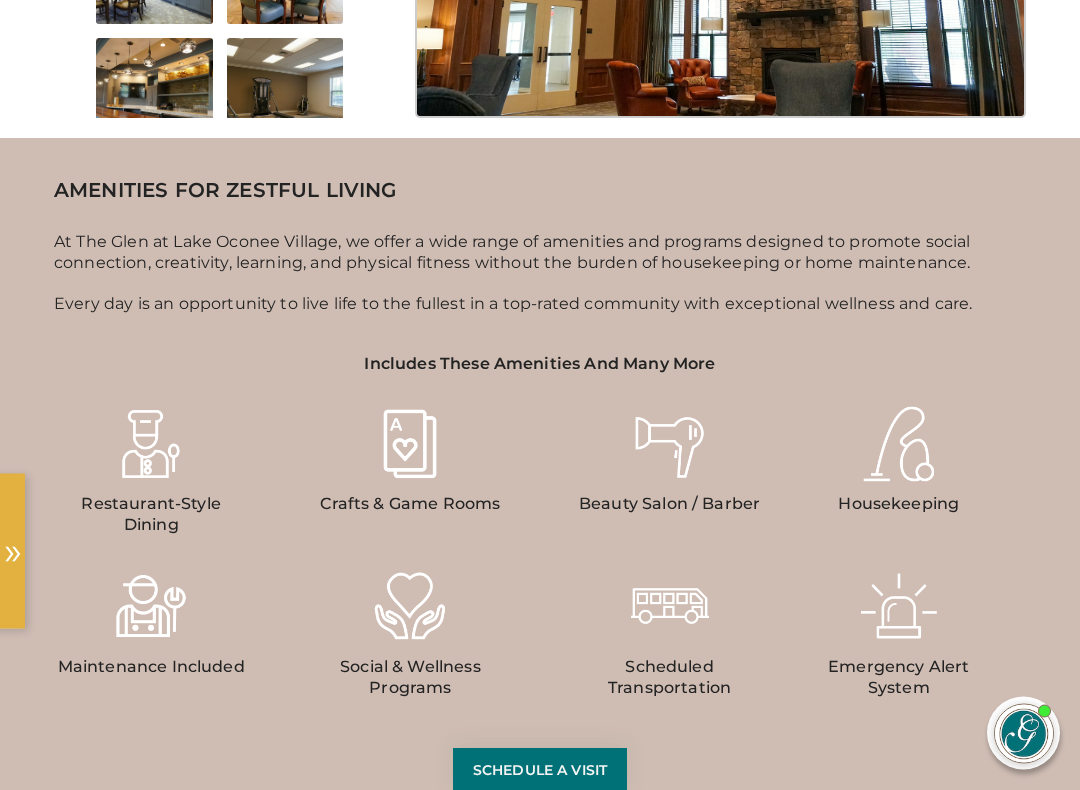 scroll, scrollTop: 2238, scrollLeft: 0, axis: vertical 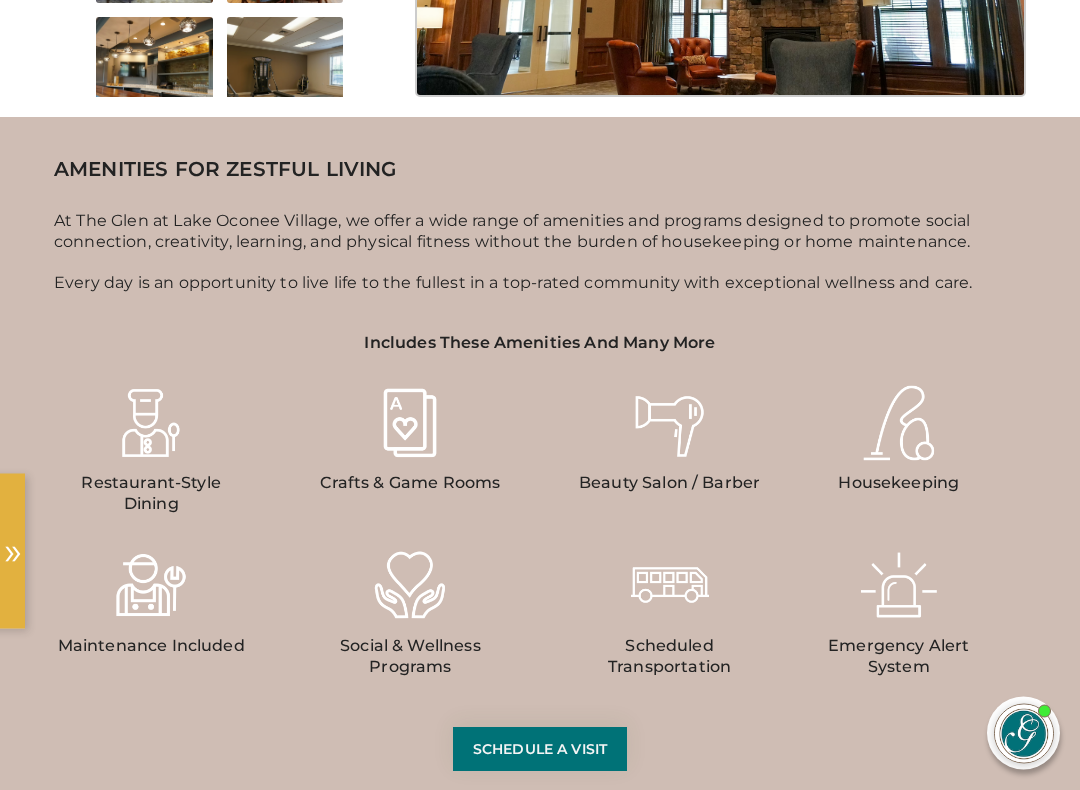 click at bounding box center (151, 424) 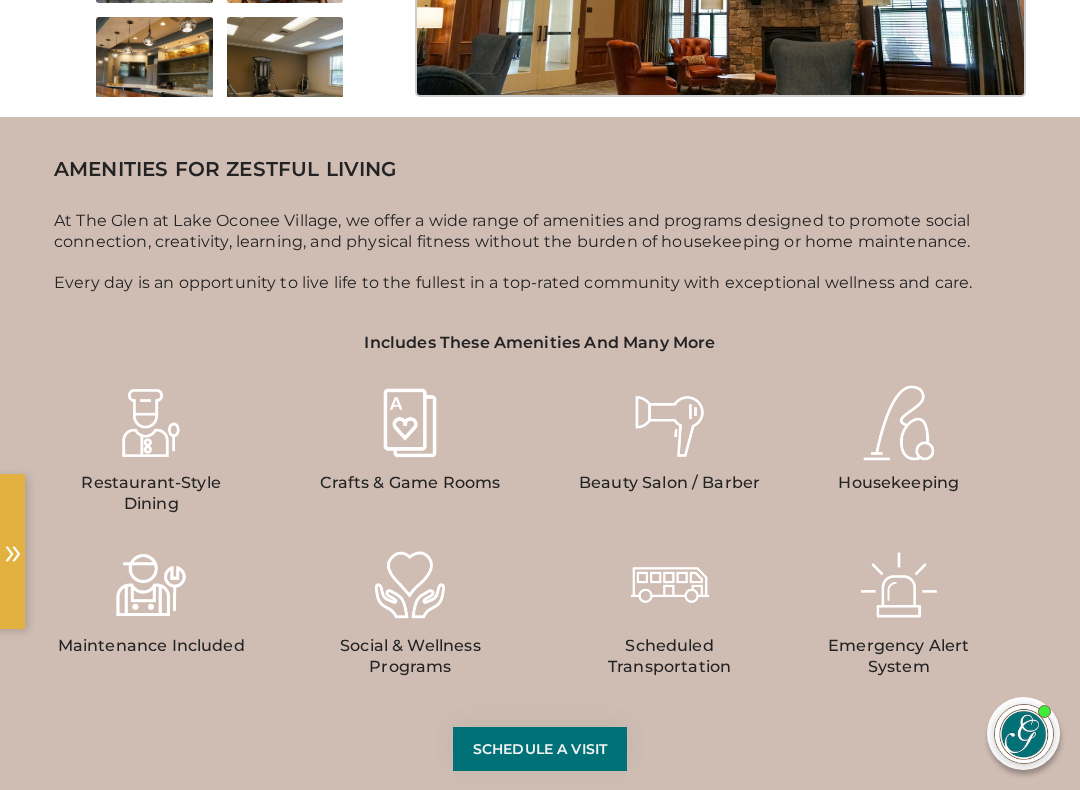 click on "Restaurant-Style Dining" at bounding box center (151, 494) 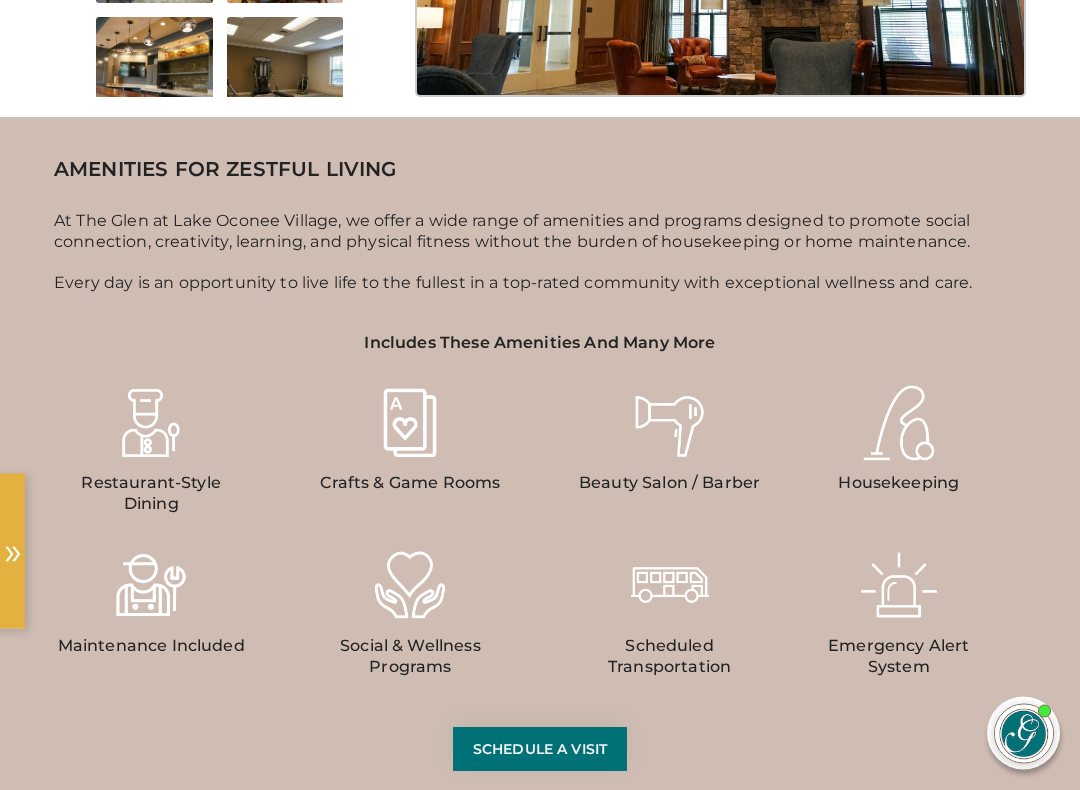 click on "Restaurant-Style Dining" at bounding box center [151, 495] 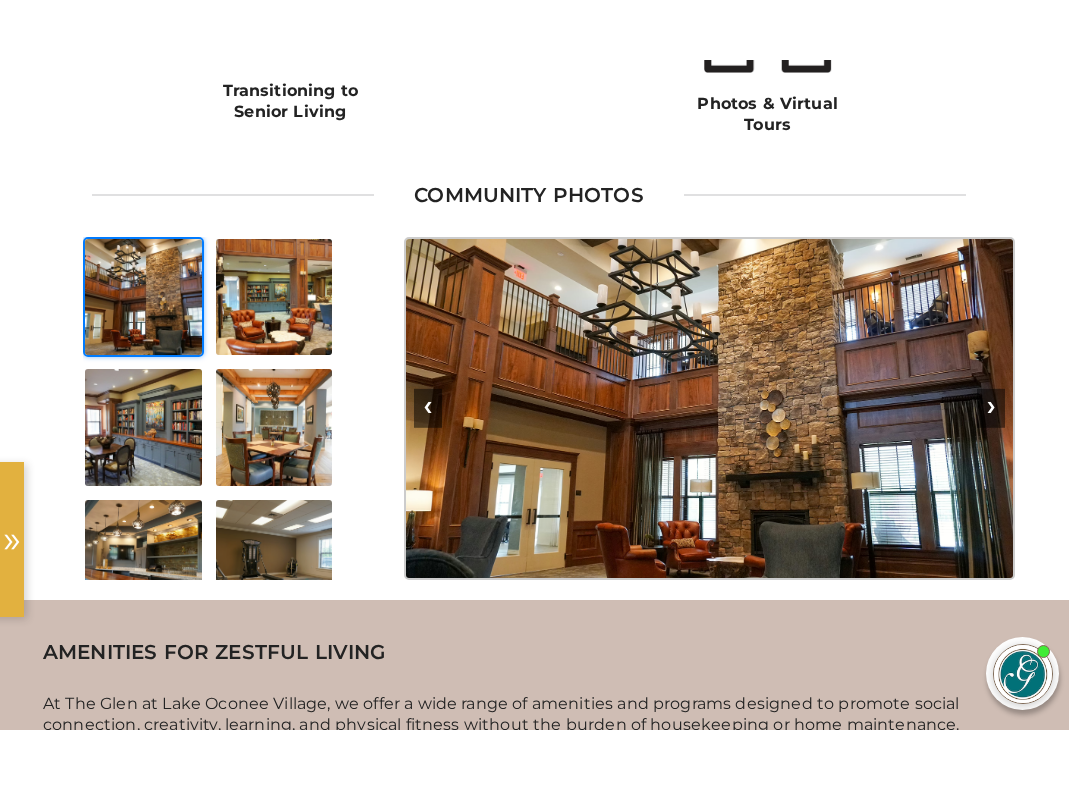 scroll, scrollTop: 1816, scrollLeft: 9, axis: both 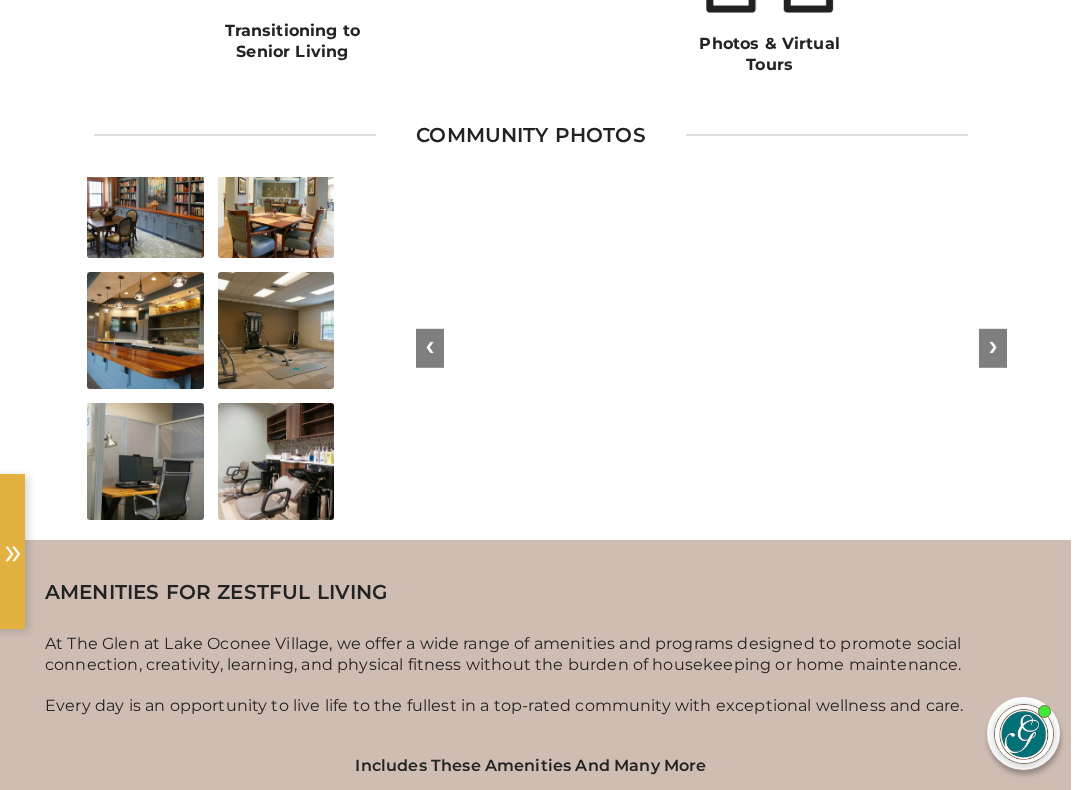 click at bounding box center [712, 348] 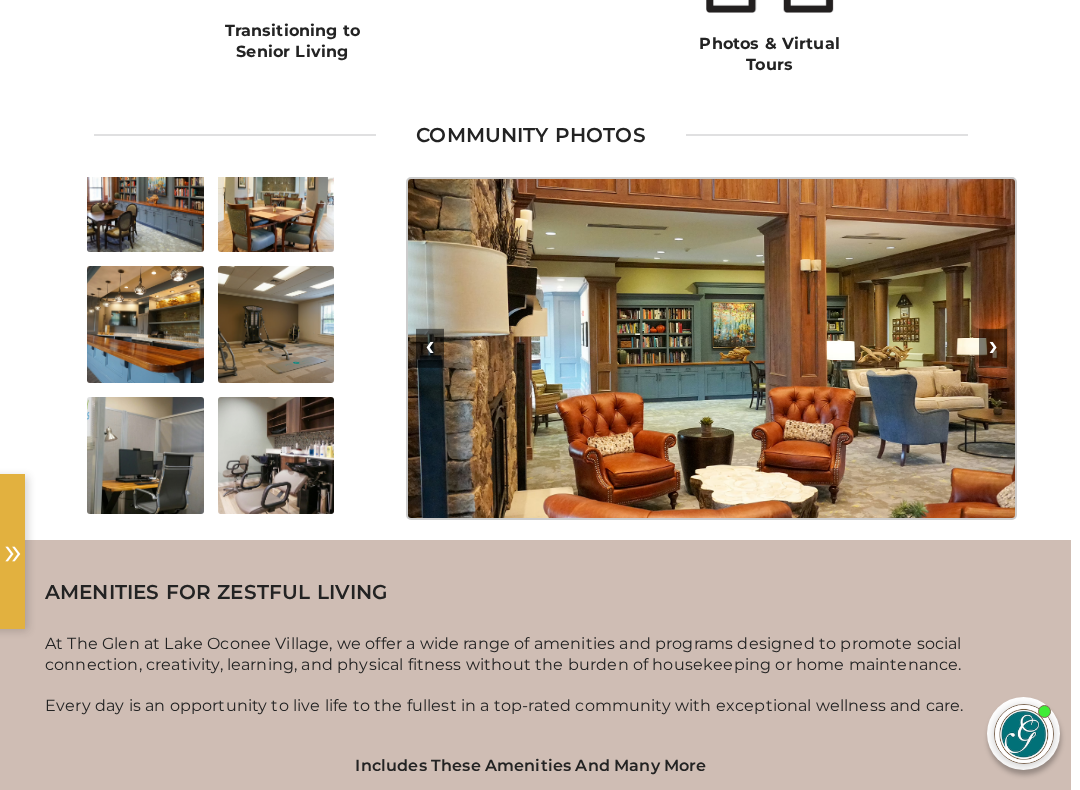 scroll, scrollTop: 176, scrollLeft: 0, axis: vertical 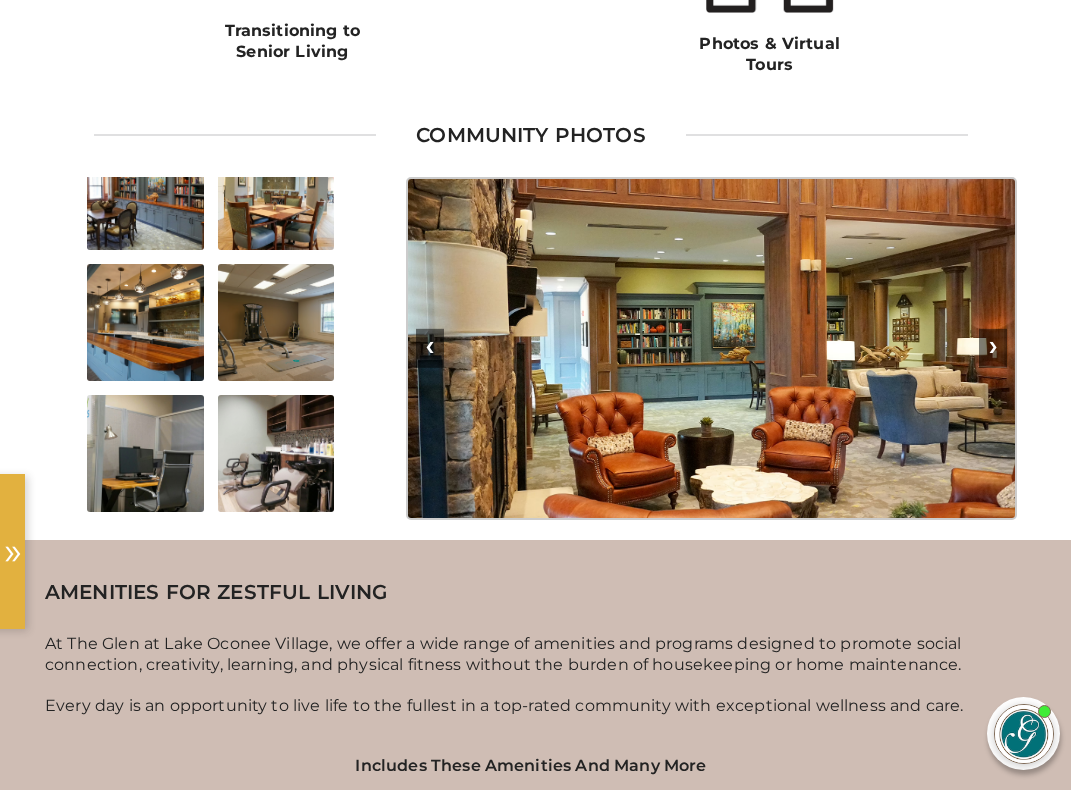 click on "❯" at bounding box center [993, 348] 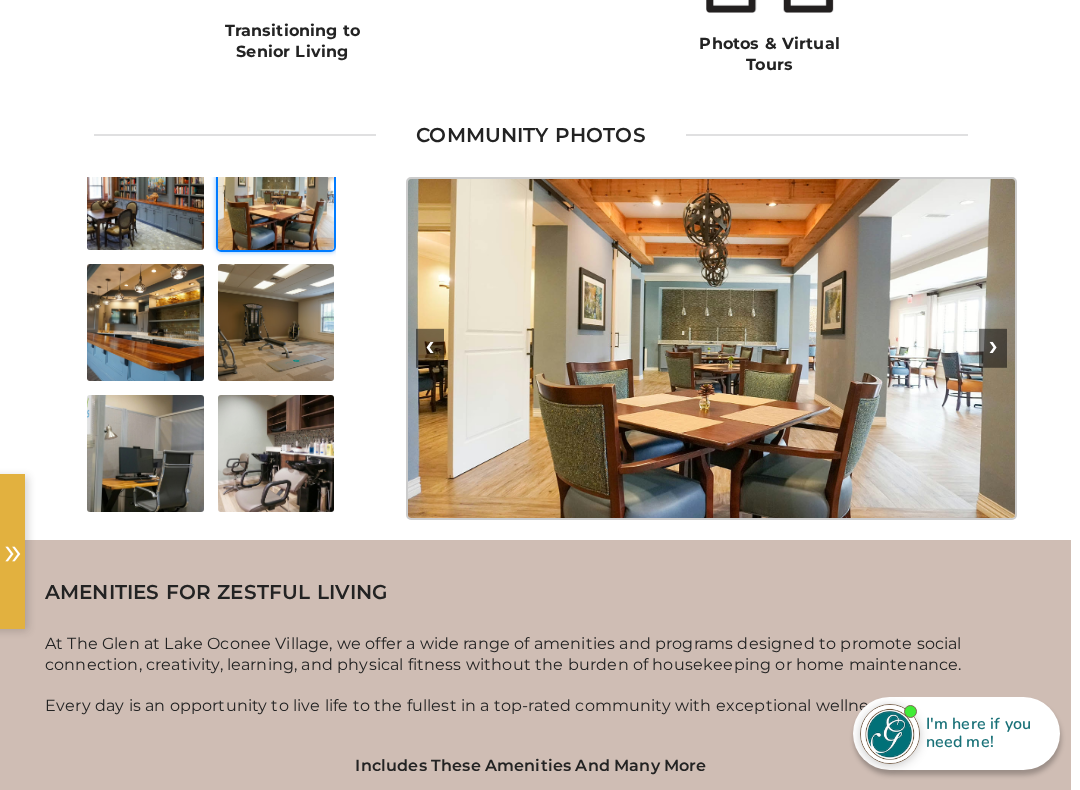 click on "❯" at bounding box center [993, 348] 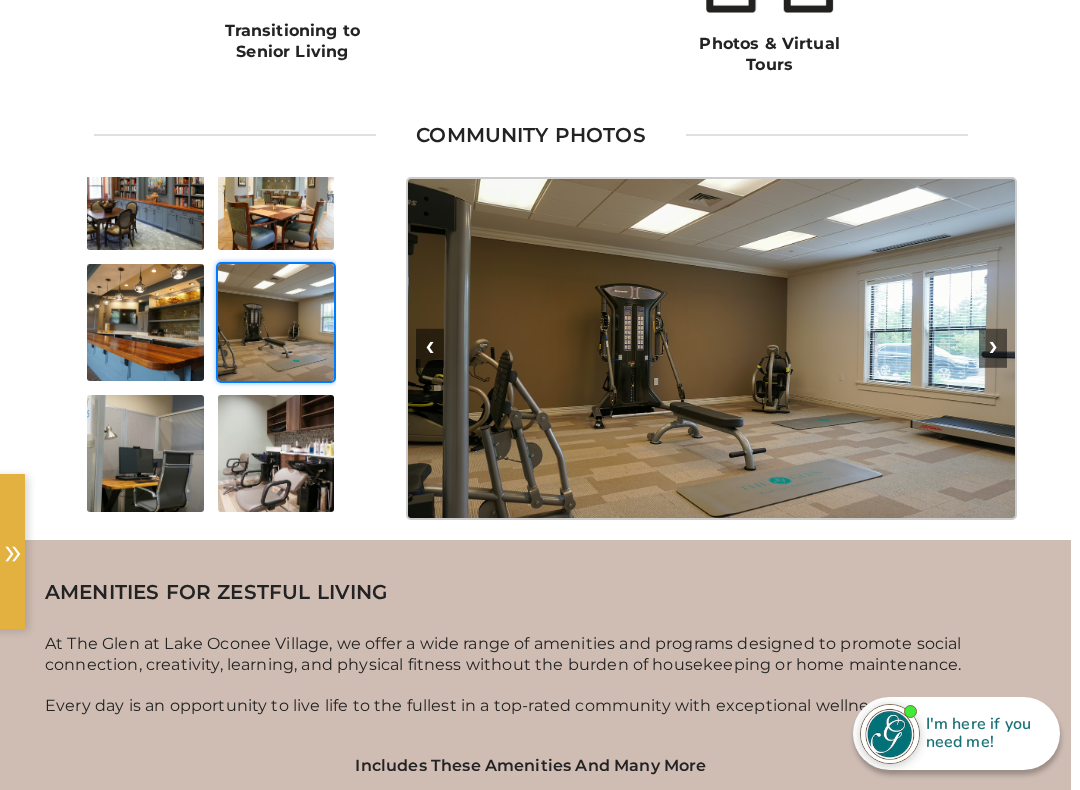 click on "❯" at bounding box center (993, 348) 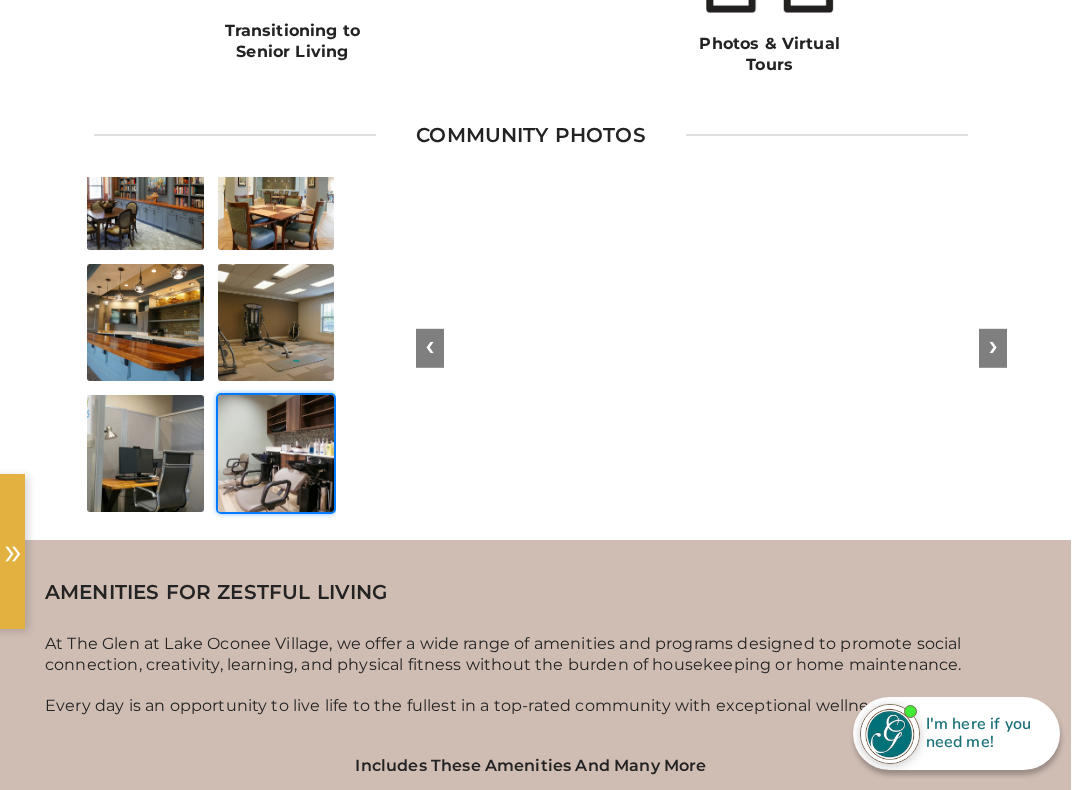 click on "❮
❯" at bounding box center [711, 348] 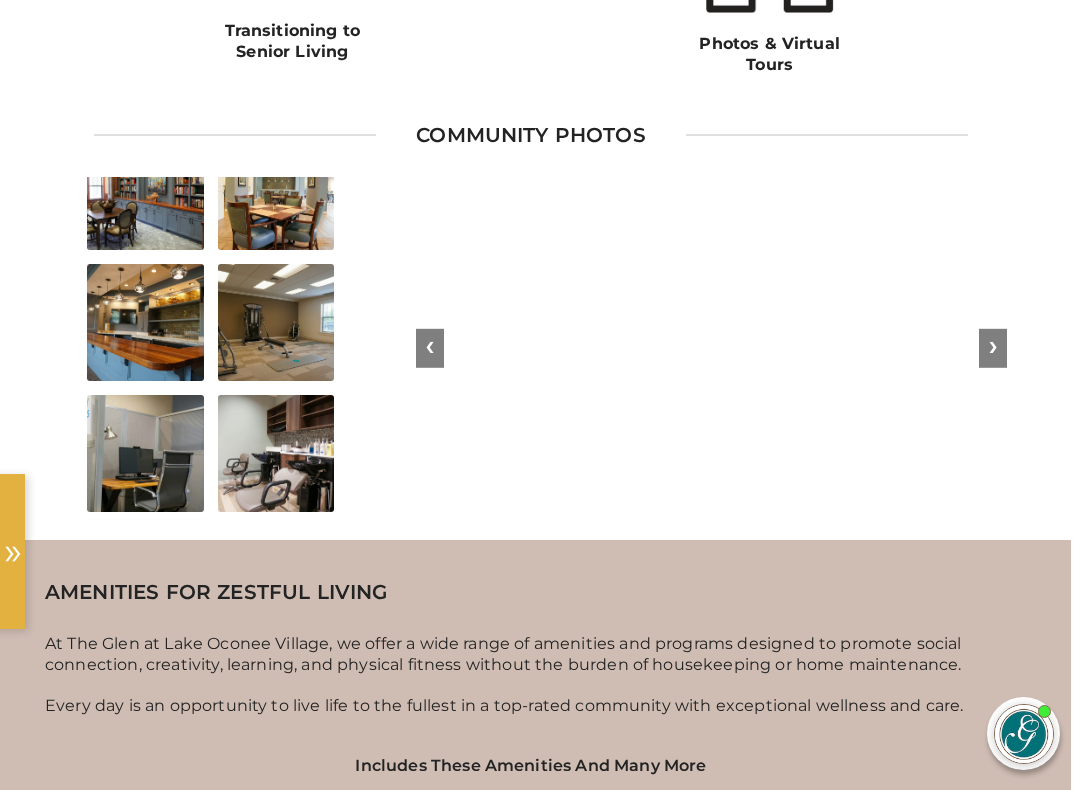 click on "❮
❯" at bounding box center [711, 348] 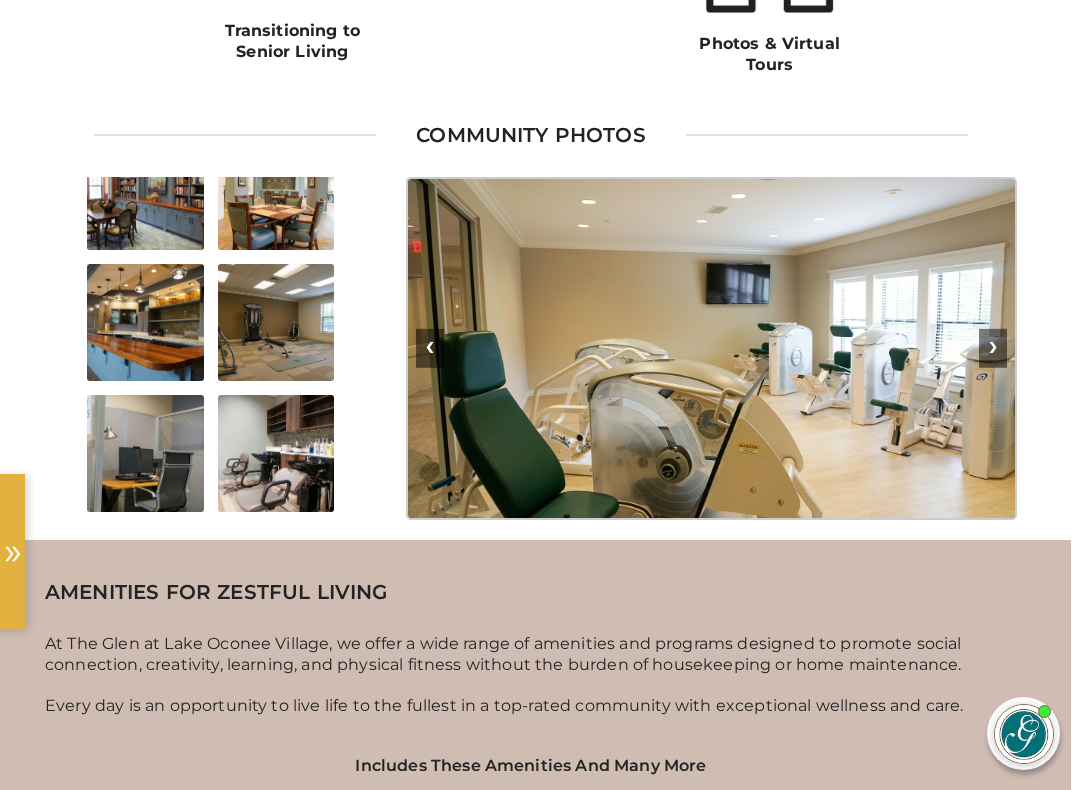 click on "❯" at bounding box center [993, 348] 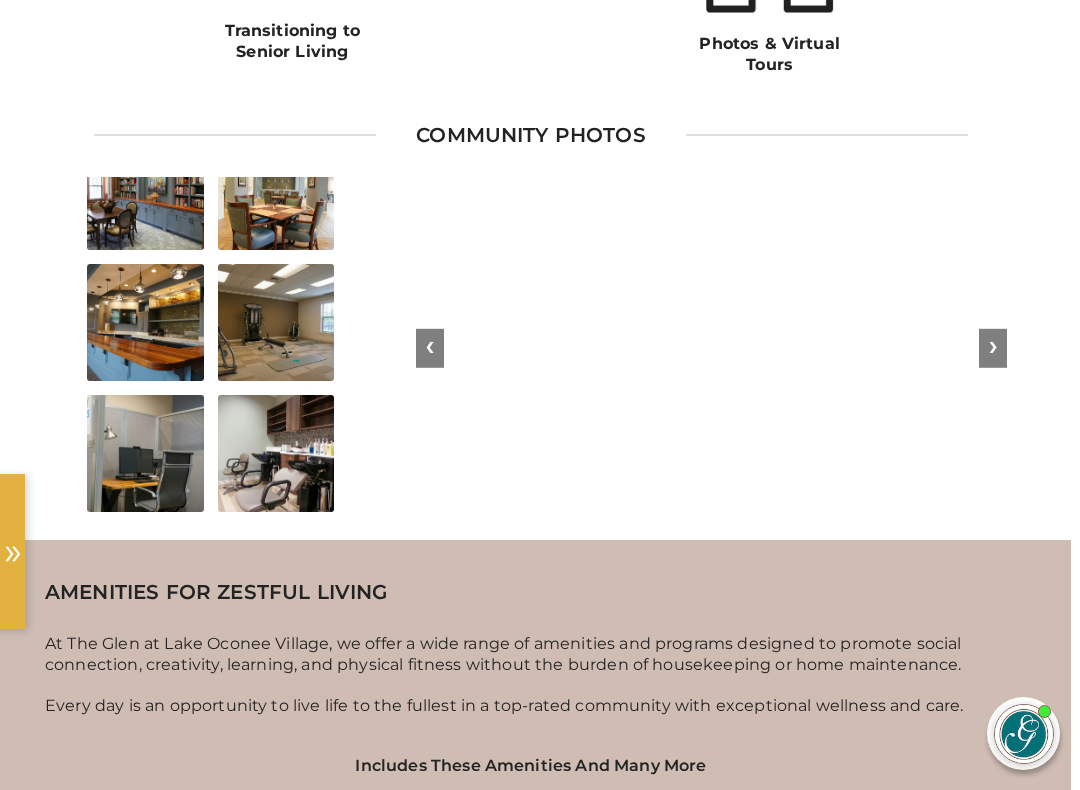 click on "❯" at bounding box center (993, 348) 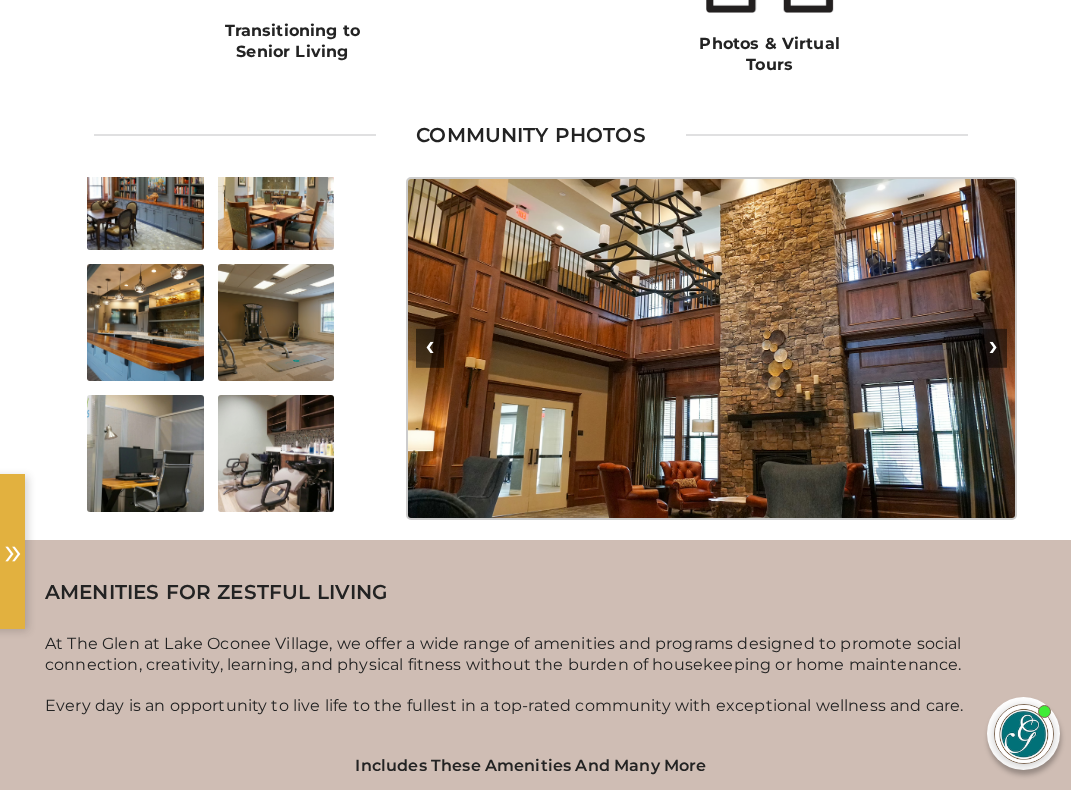 click on "❯" at bounding box center (993, 348) 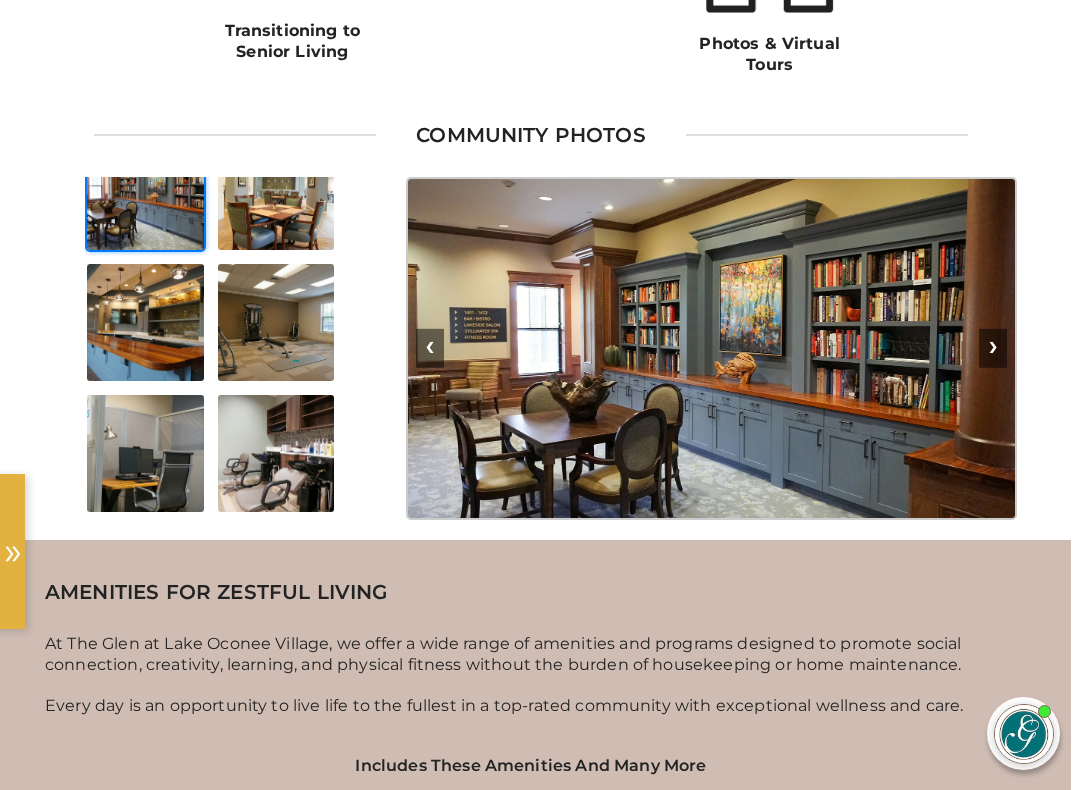 click on "❯" at bounding box center (993, 348) 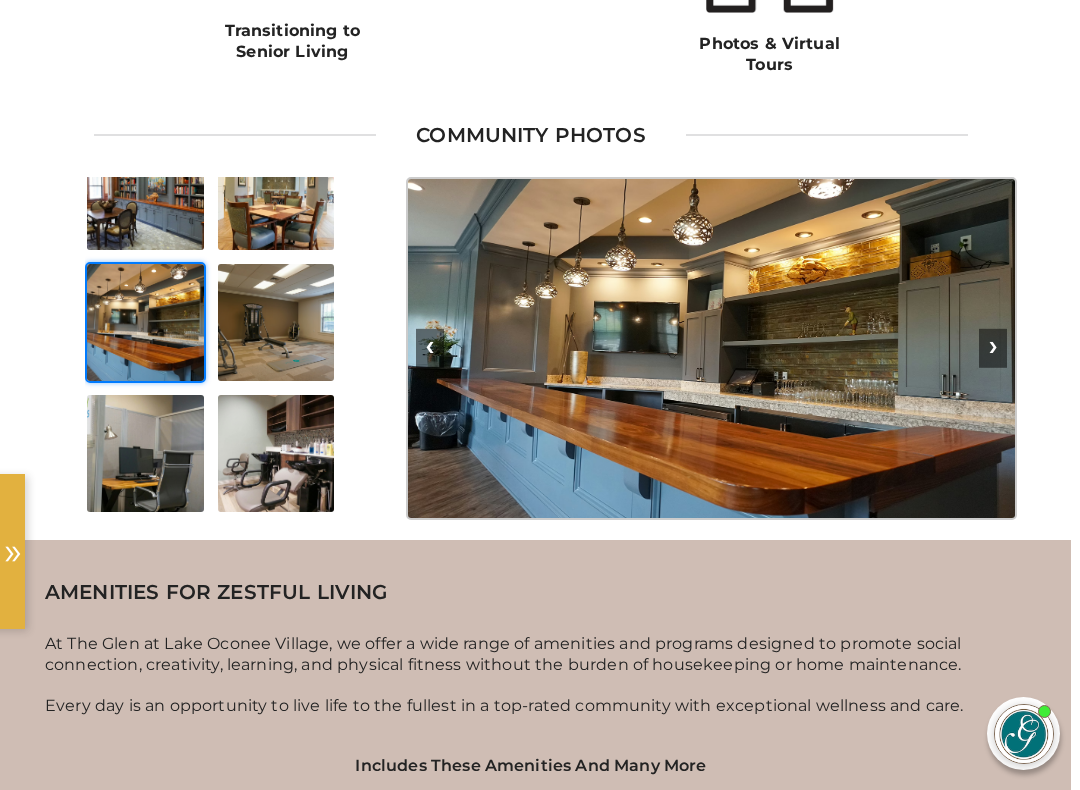 click on "❯" at bounding box center (993, 348) 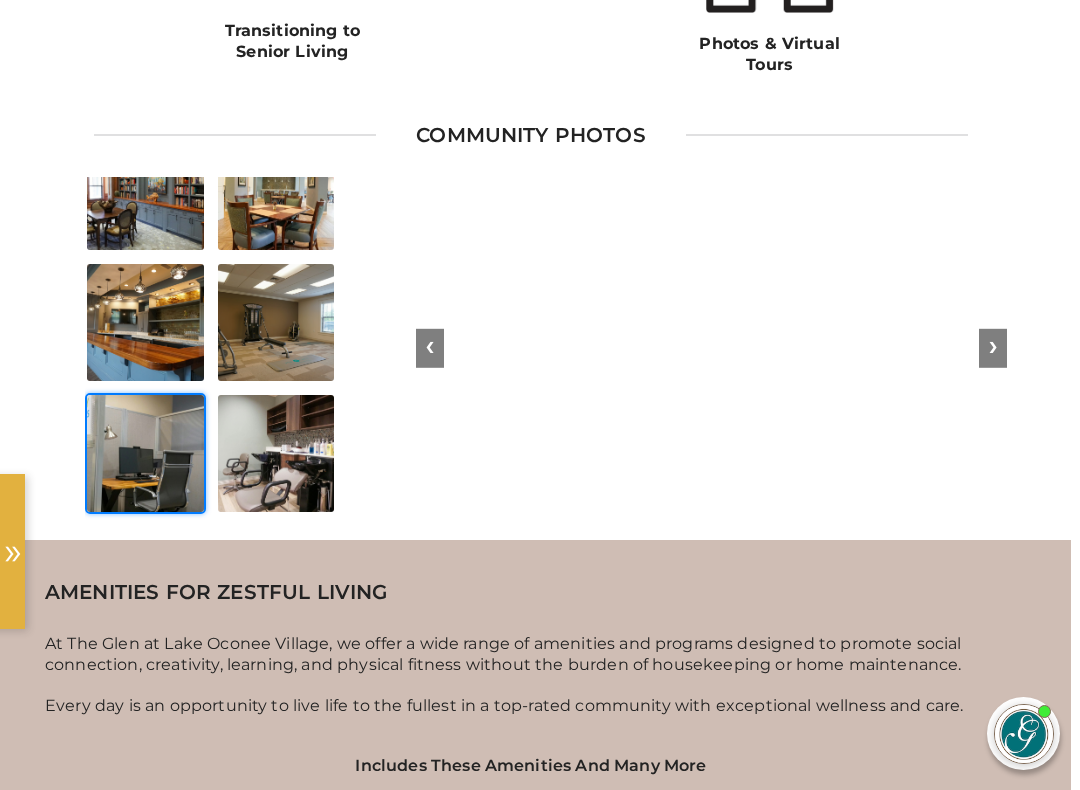 click on "❮" at bounding box center [430, 348] 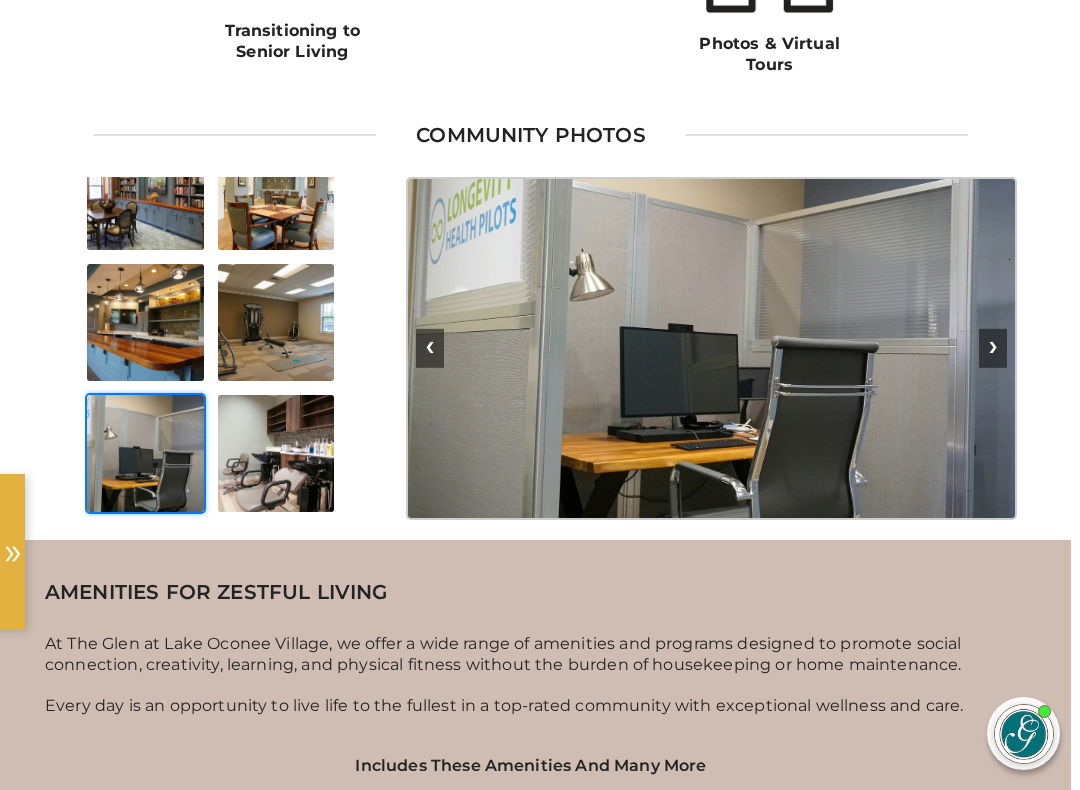 click on "❮" at bounding box center [430, 348] 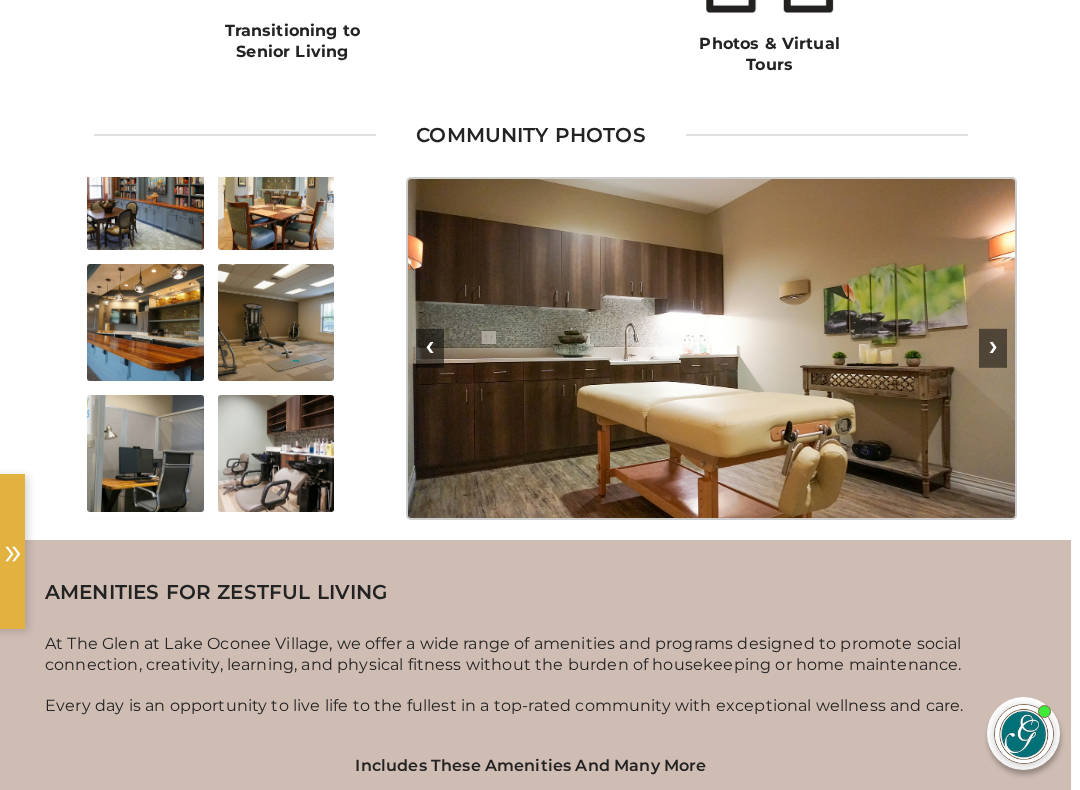 click at bounding box center [711, 348] 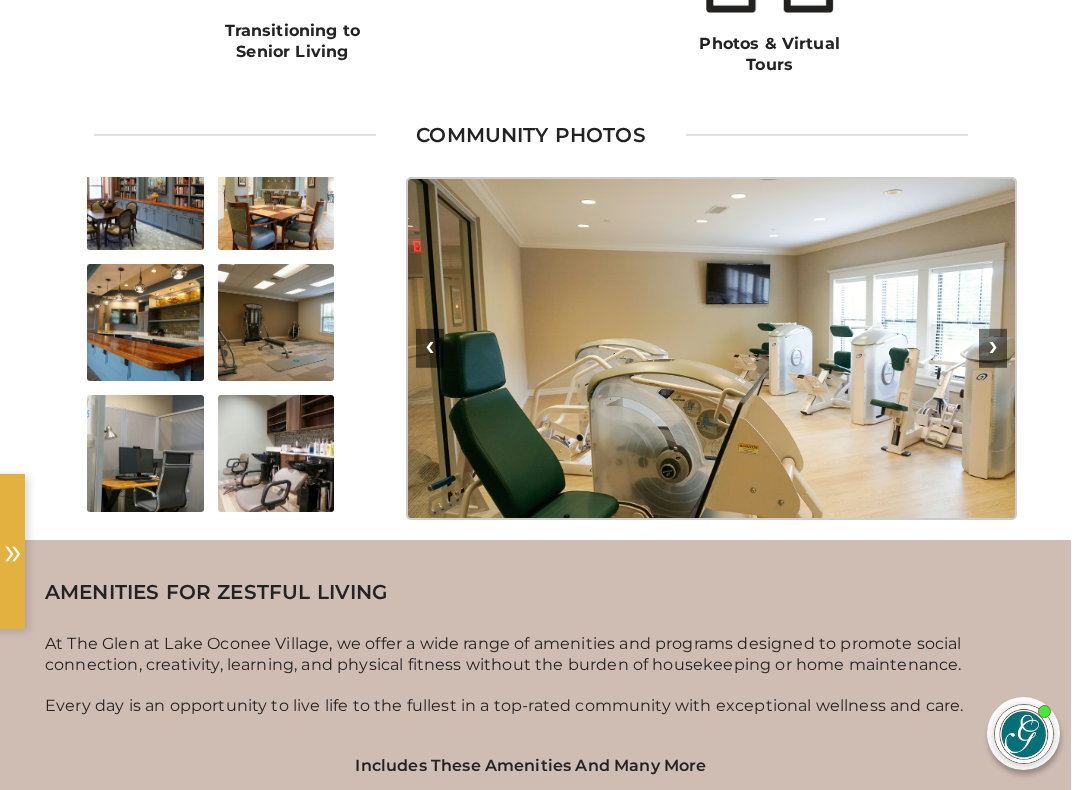 click on "❯" at bounding box center (993, 348) 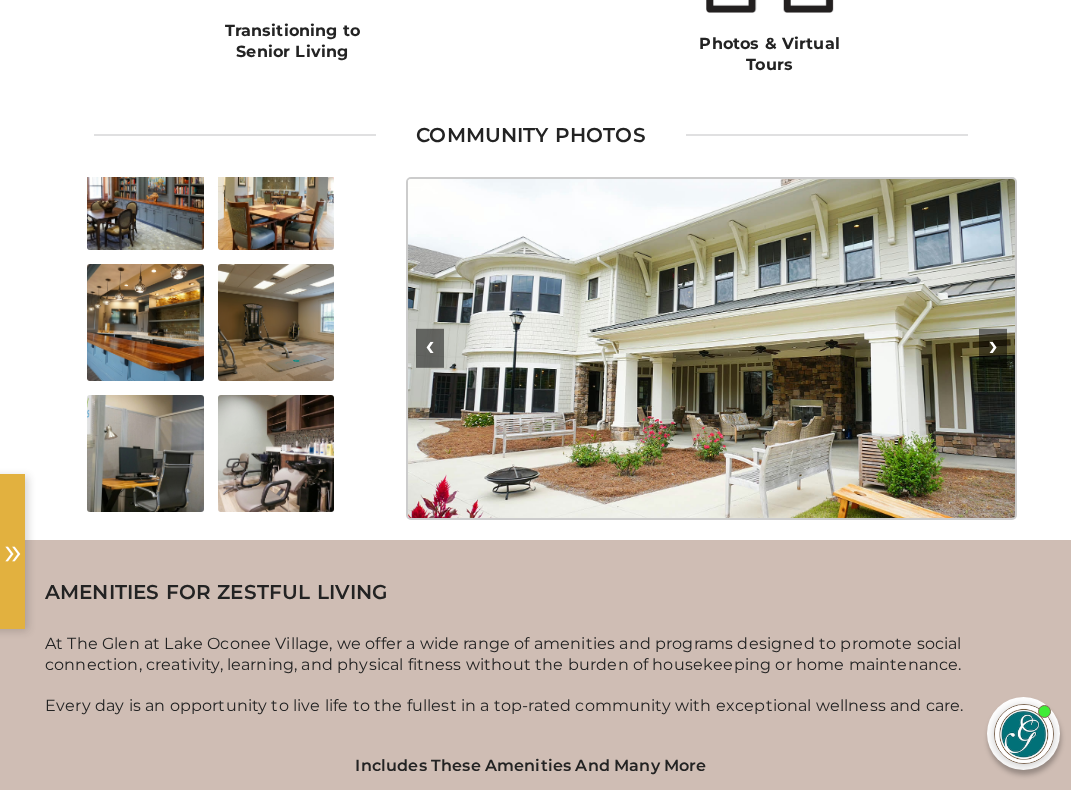 click on "❯" at bounding box center (993, 348) 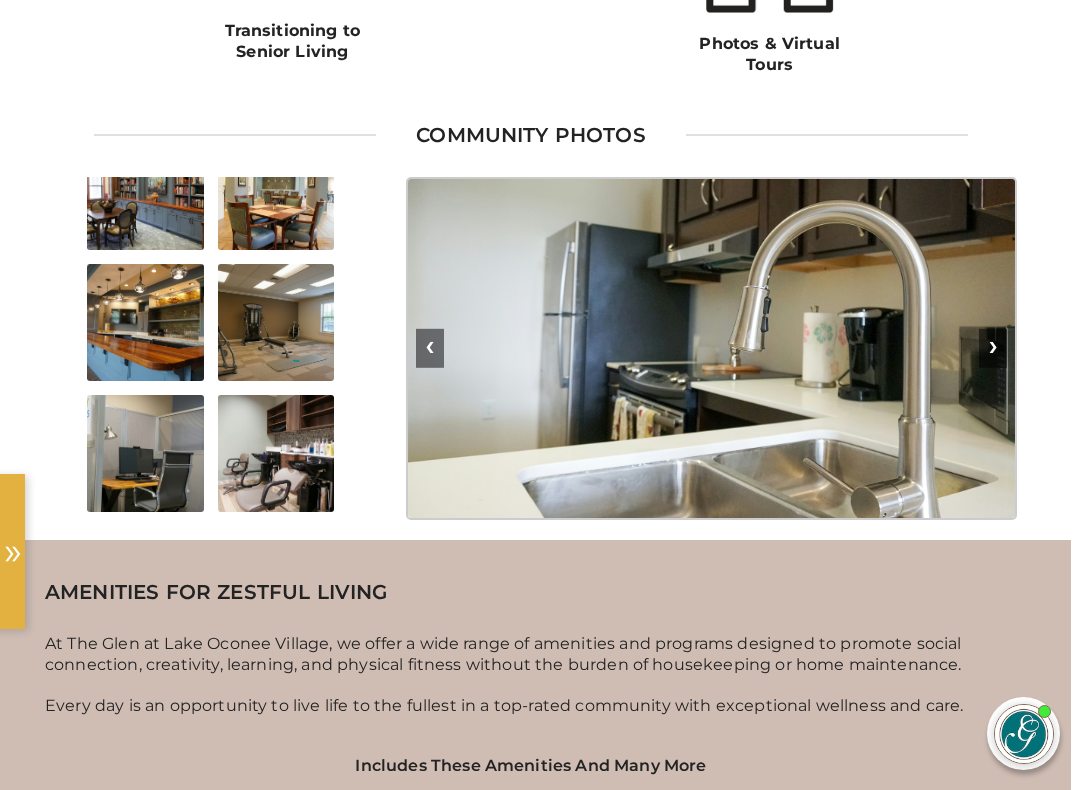 click on "❯" at bounding box center [993, 348] 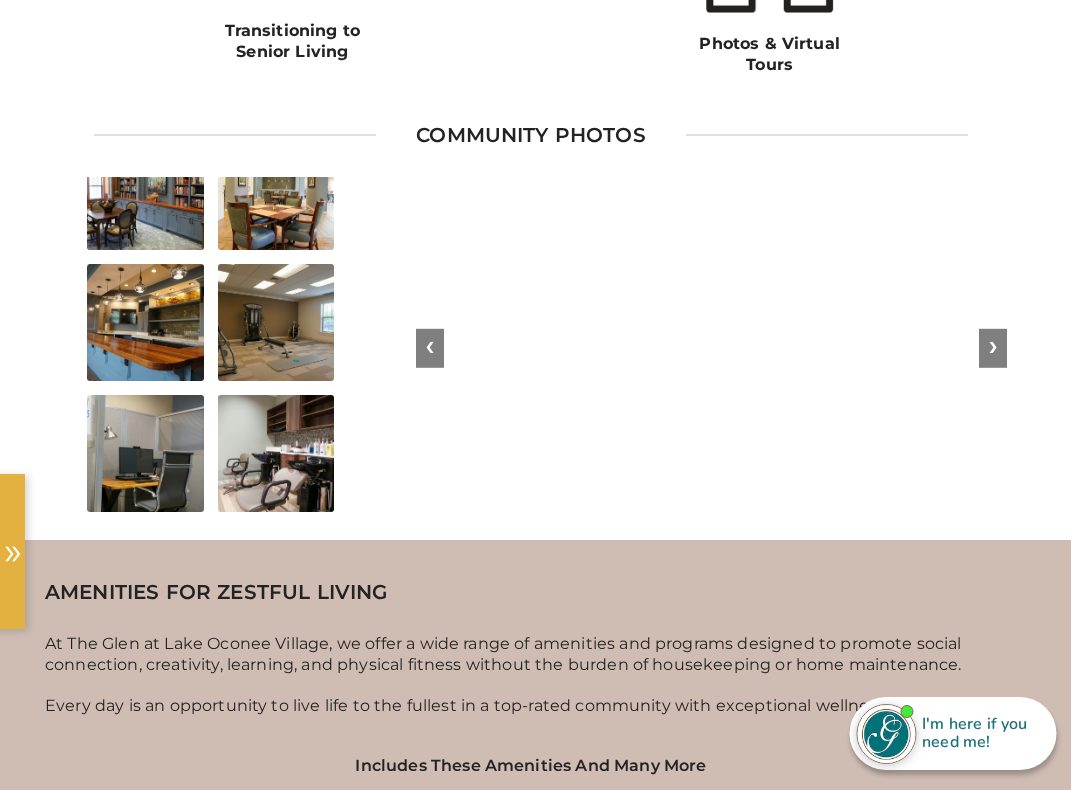 click at bounding box center (712, 348) 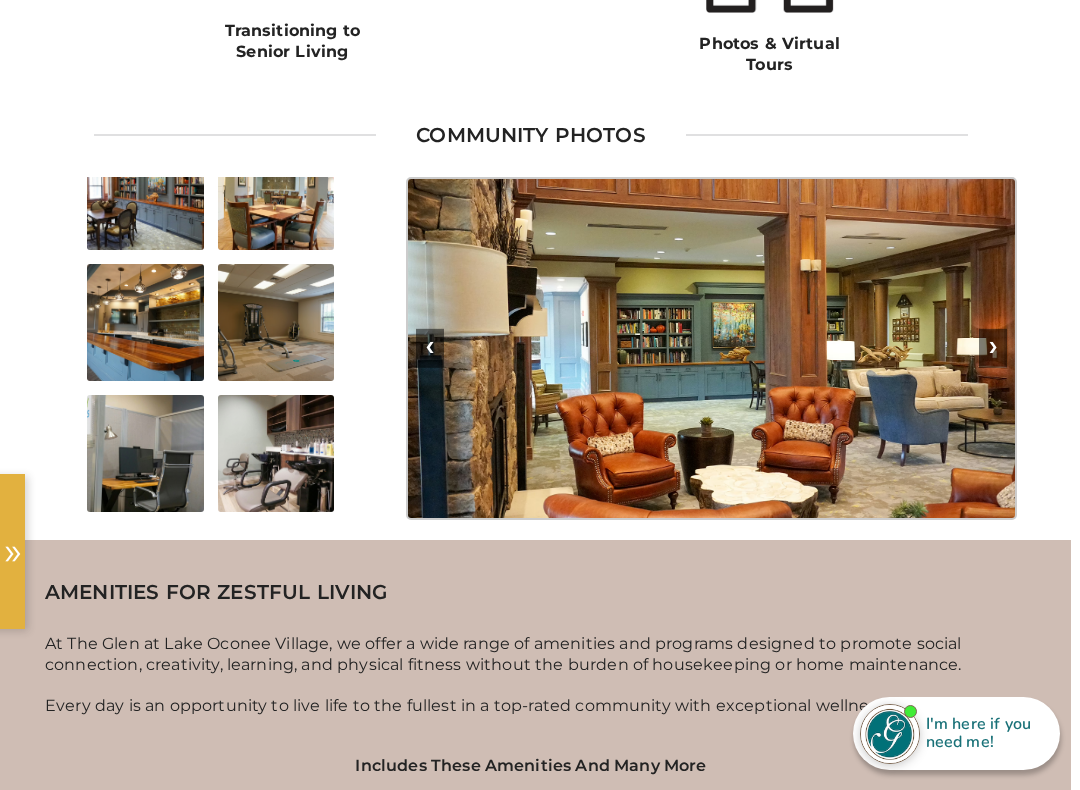 click on "❯" at bounding box center [993, 348] 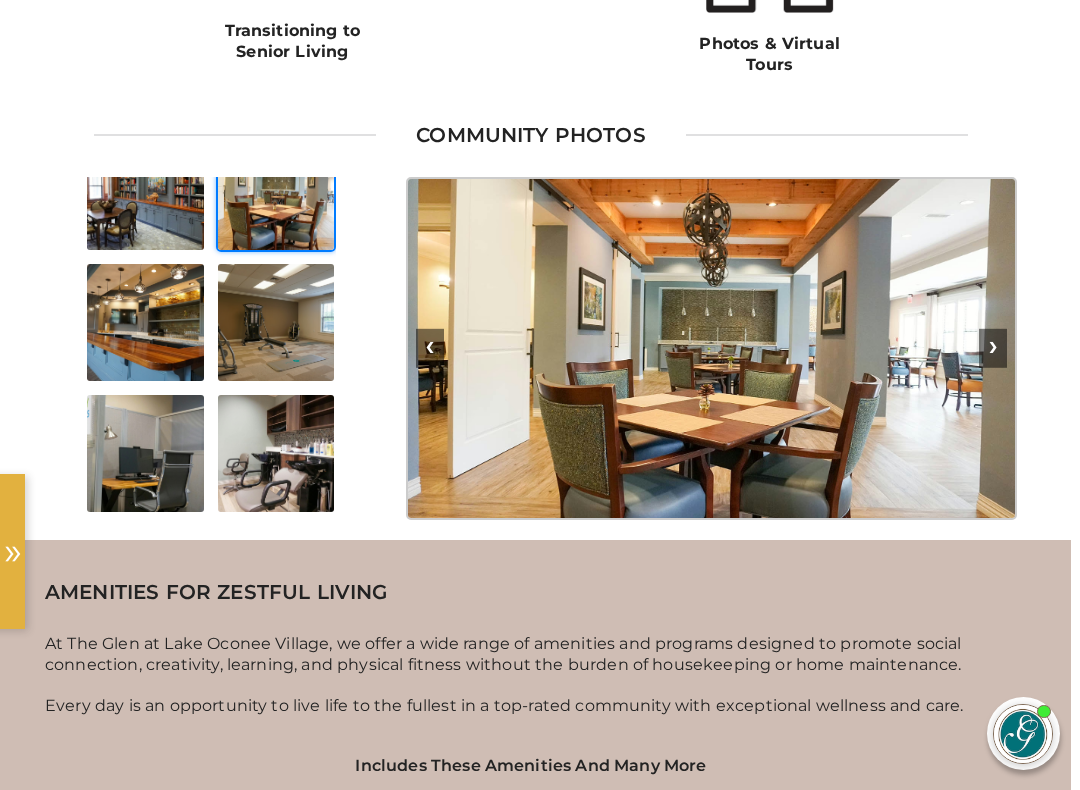 click on "❯" at bounding box center (993, 348) 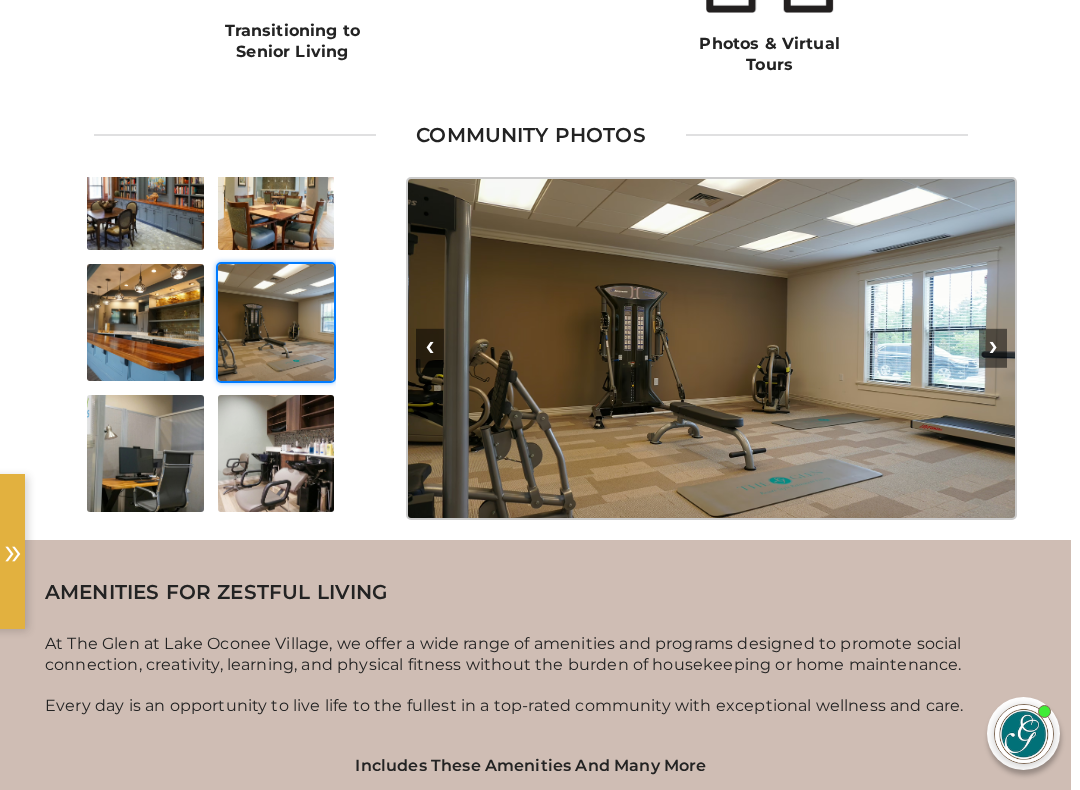 click on "❮" at bounding box center (430, 348) 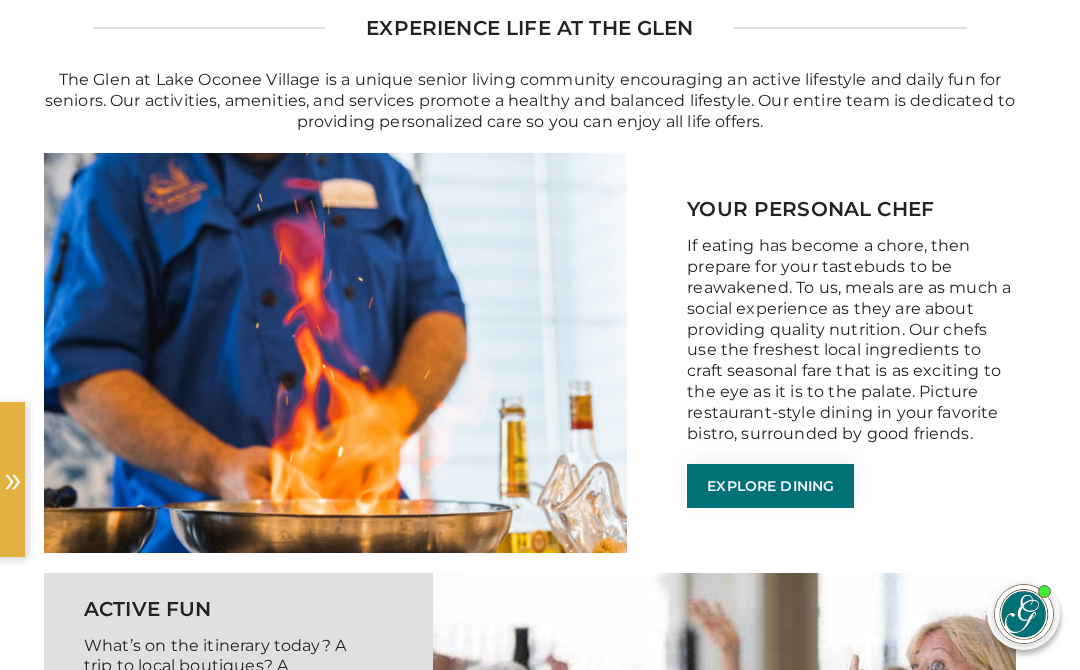 scroll, scrollTop: 3068, scrollLeft: 10, axis: both 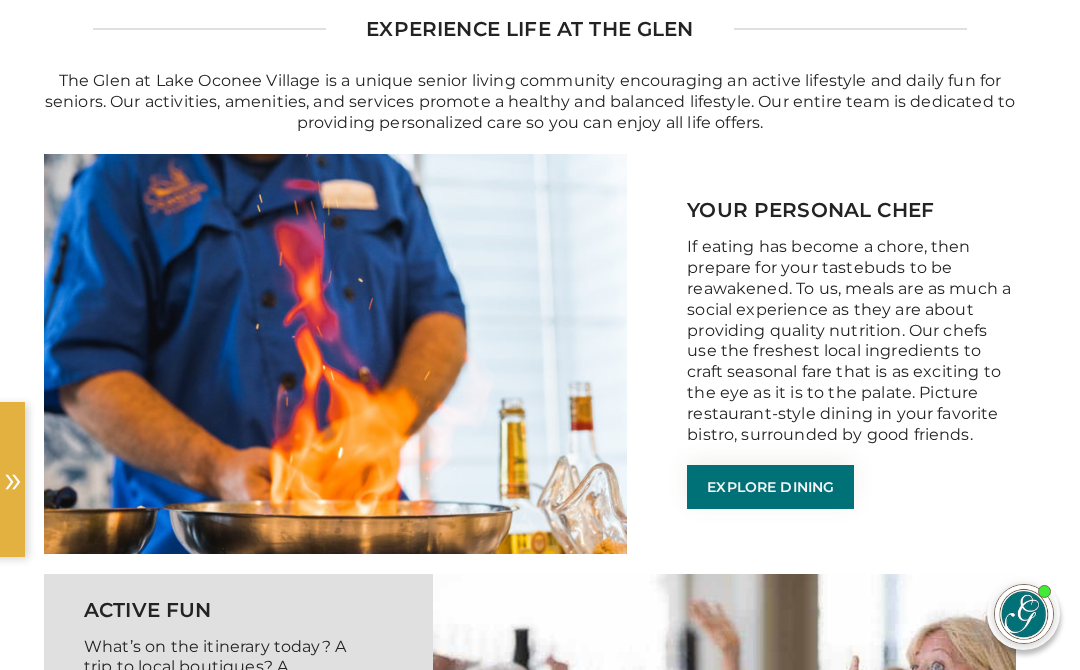 click on "Explore Dining" at bounding box center [770, 487] 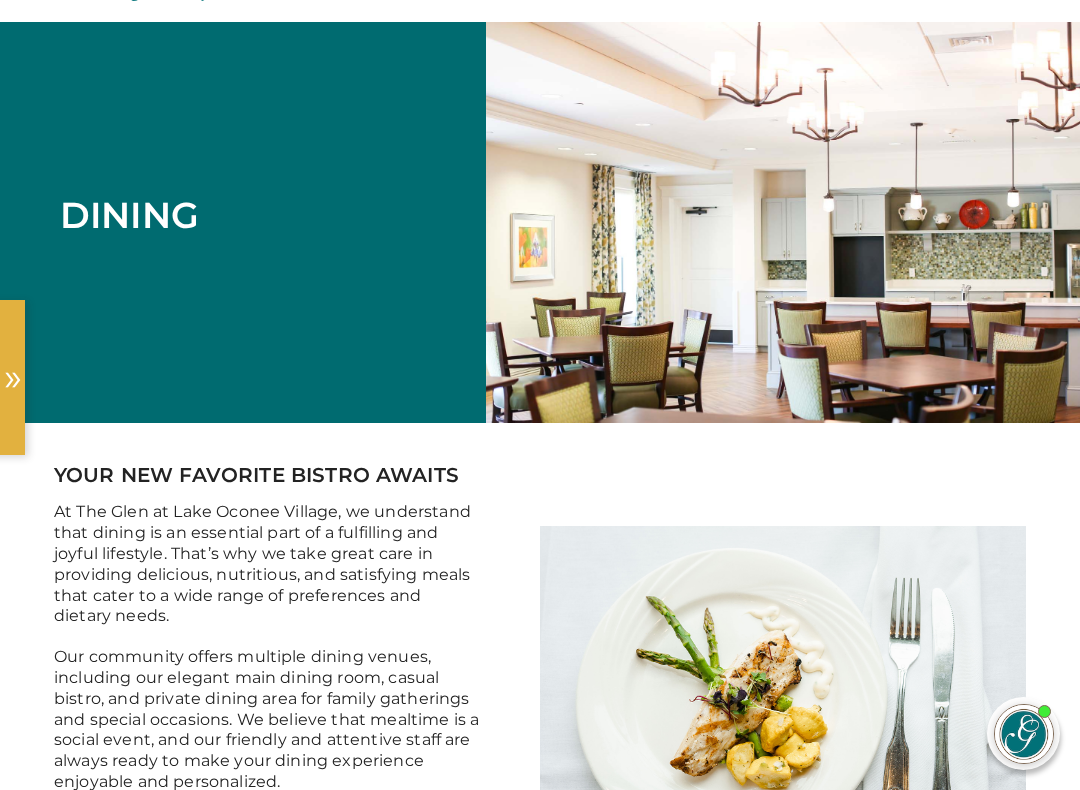 scroll, scrollTop: 166, scrollLeft: 0, axis: vertical 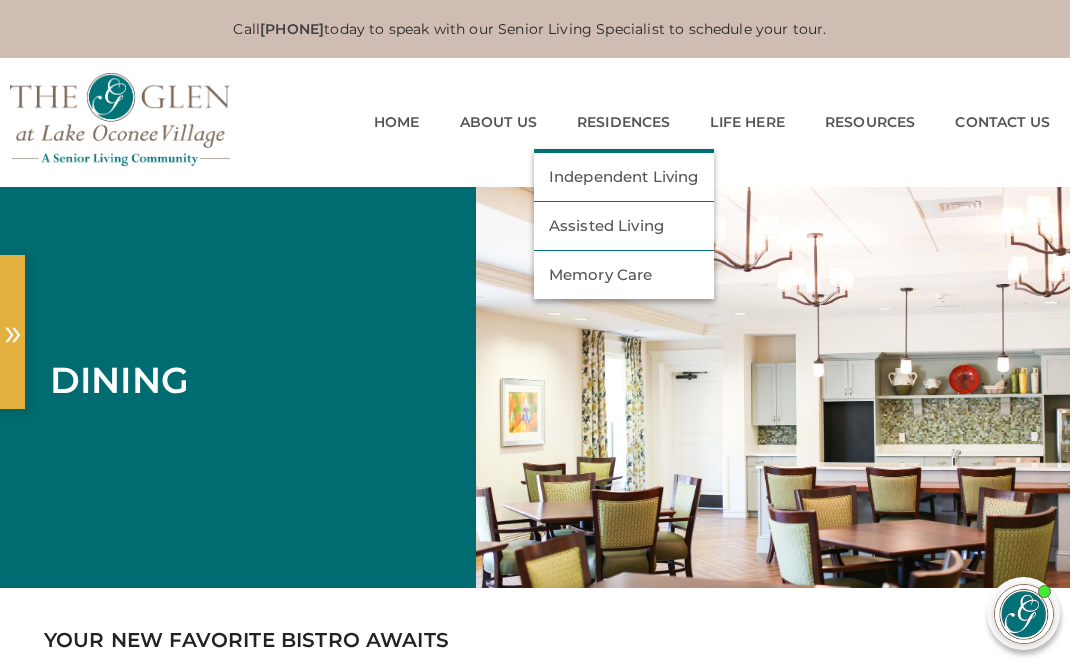 click on "Independent Living" at bounding box center [624, 177] 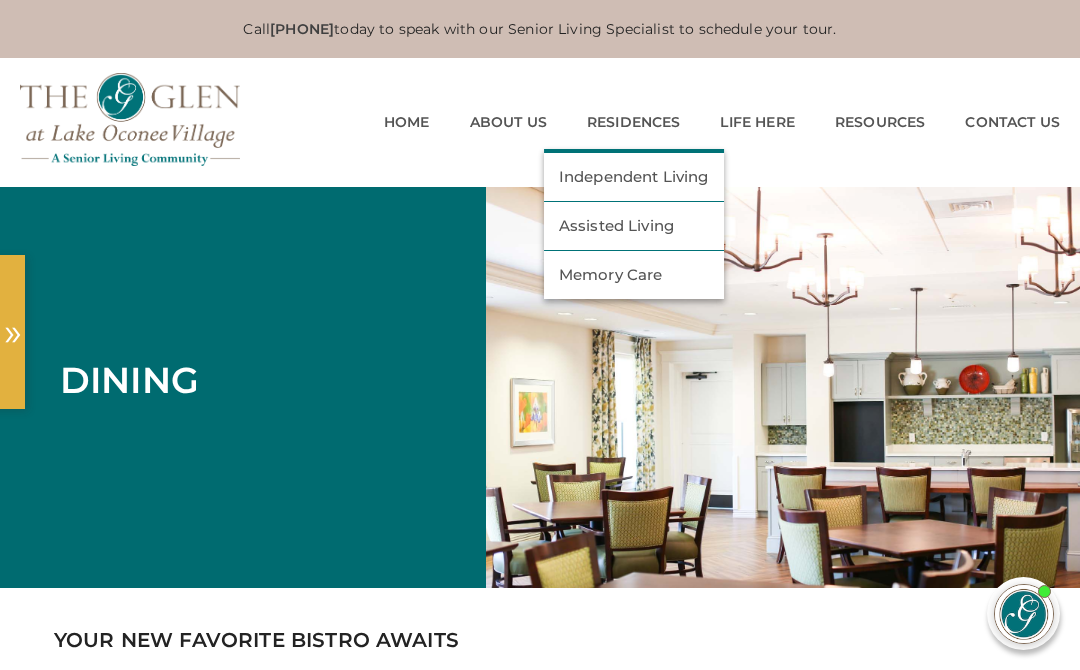 scroll, scrollTop: 0, scrollLeft: 10, axis: horizontal 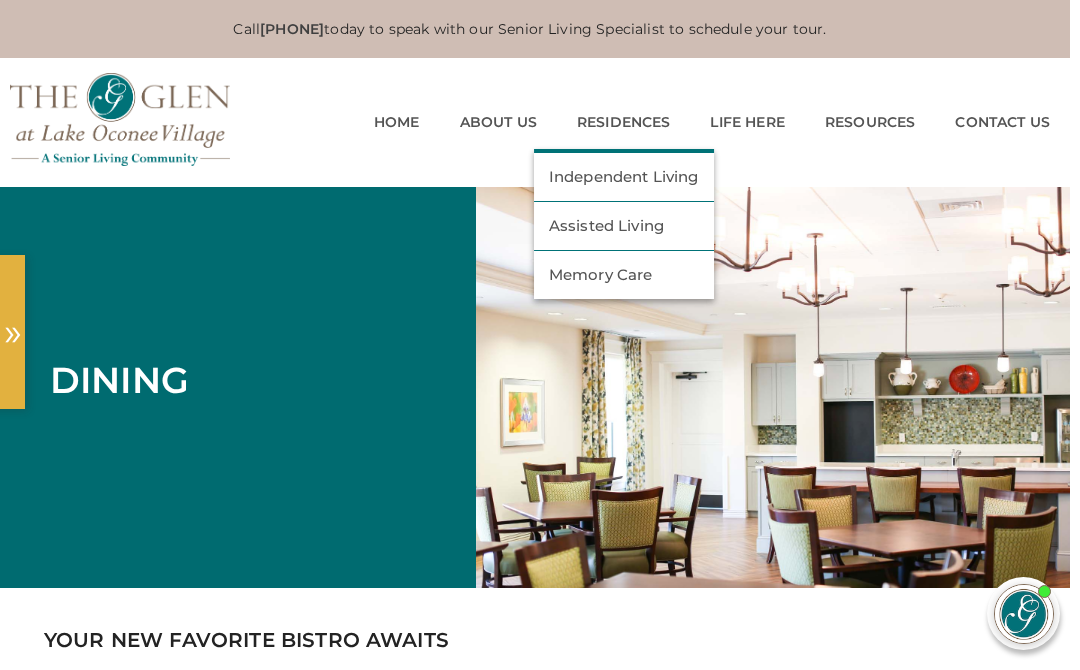 click on "Assisted Living" at bounding box center (624, 226) 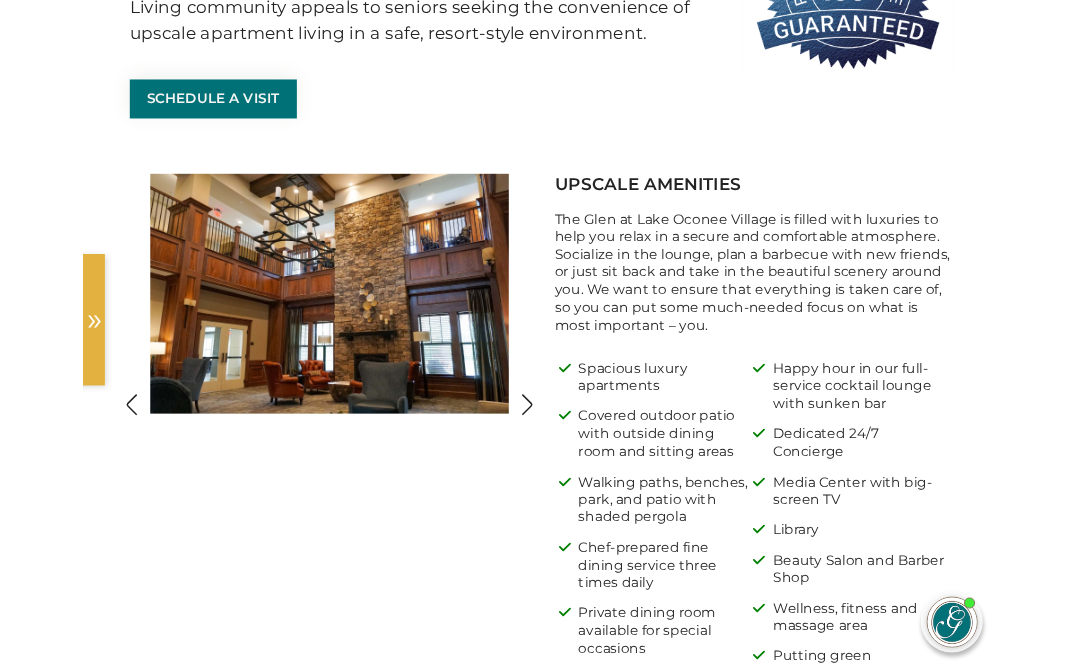 scroll, scrollTop: 740, scrollLeft: 1, axis: both 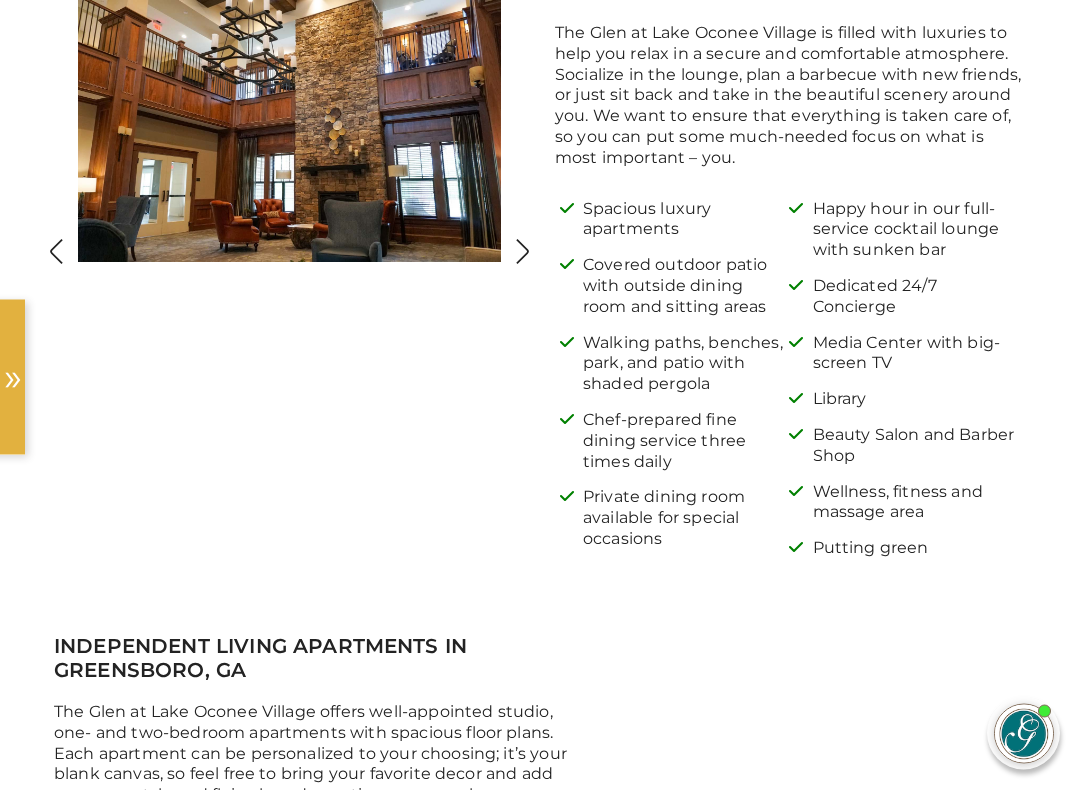 click on "Spacious luxury apartments" at bounding box center (690, 228) 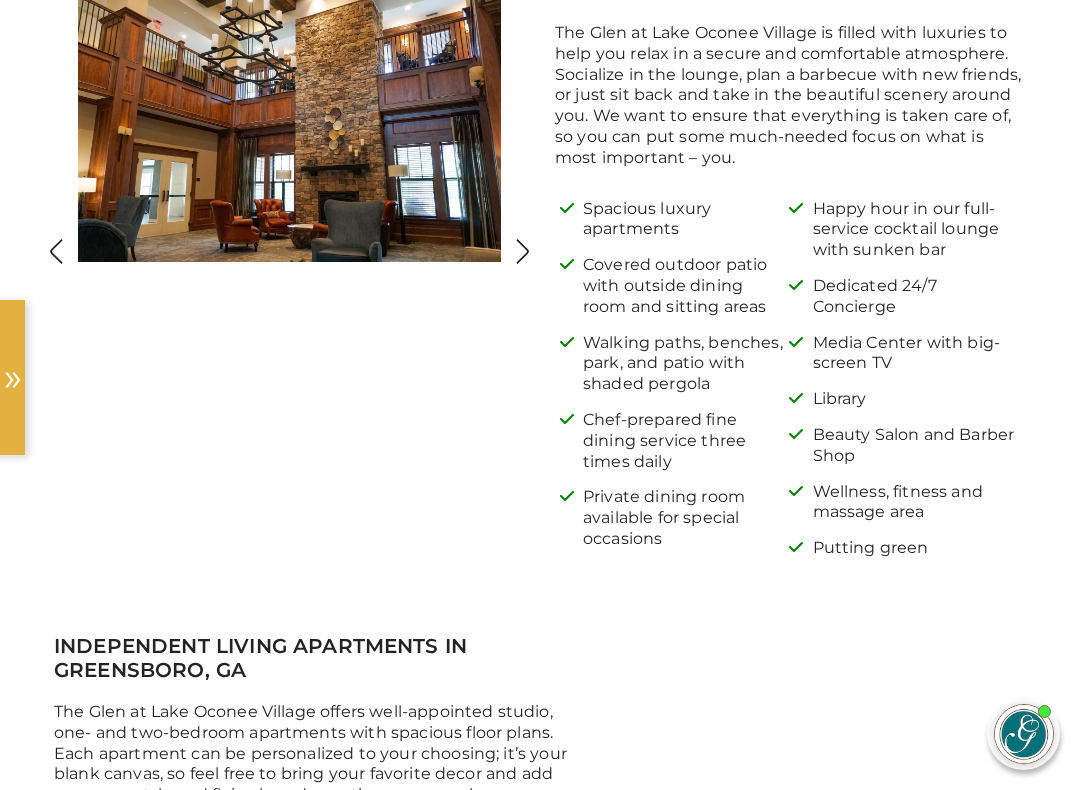 click at bounding box center (522, 251) 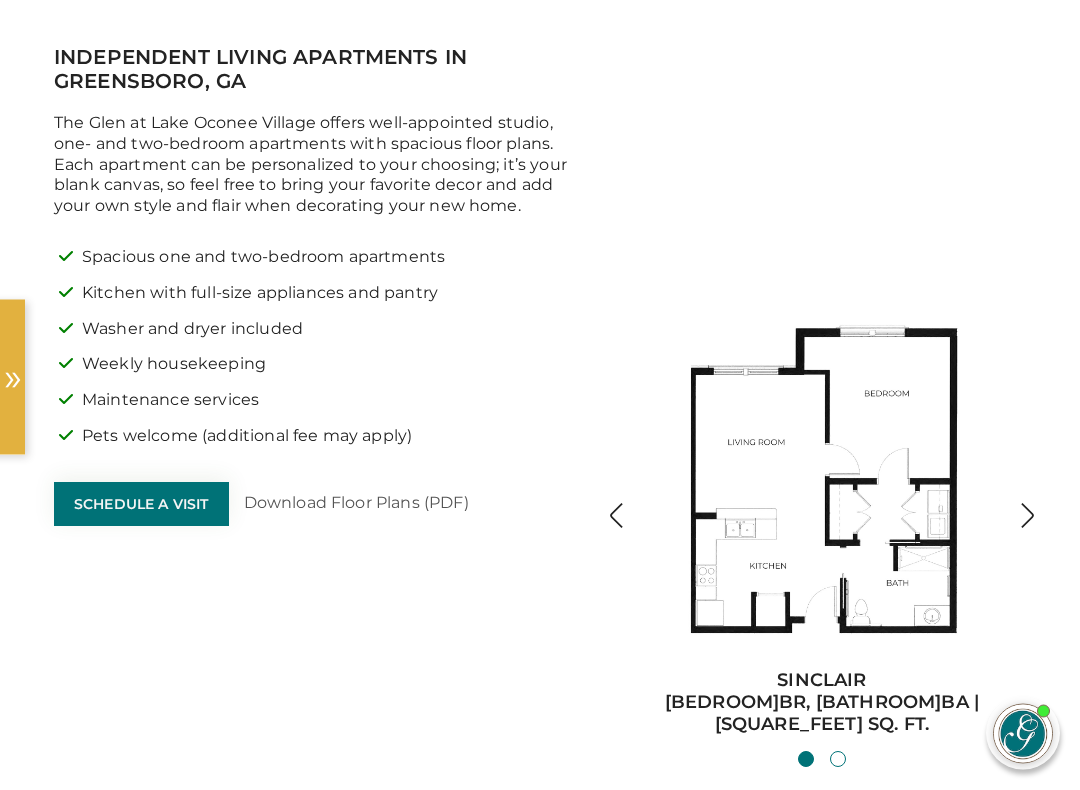 scroll, scrollTop: 1554, scrollLeft: 0, axis: vertical 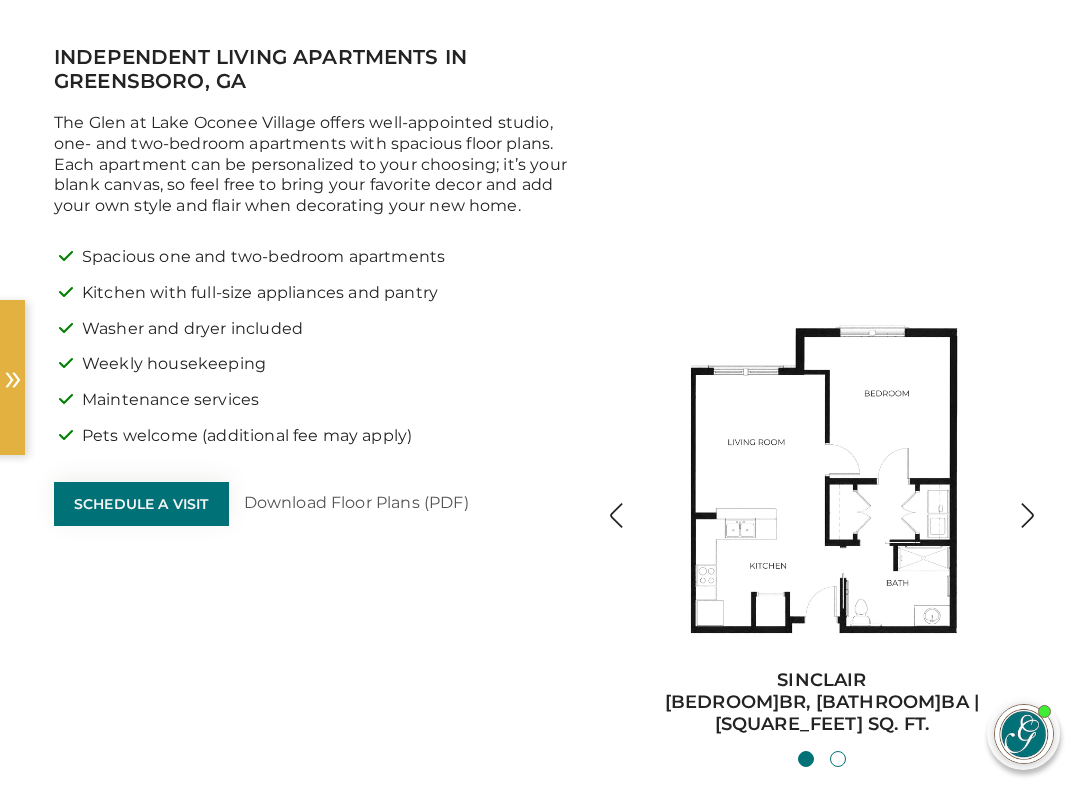 click at bounding box center (1027, 515) 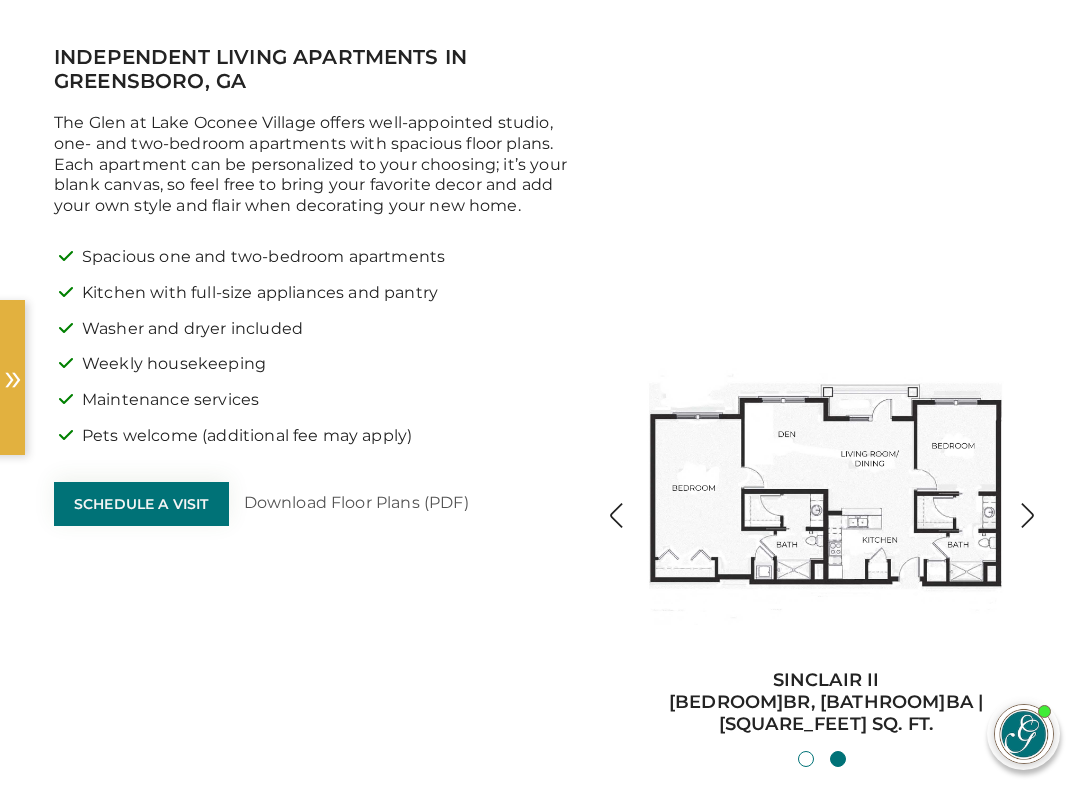 click at bounding box center (1027, 515) 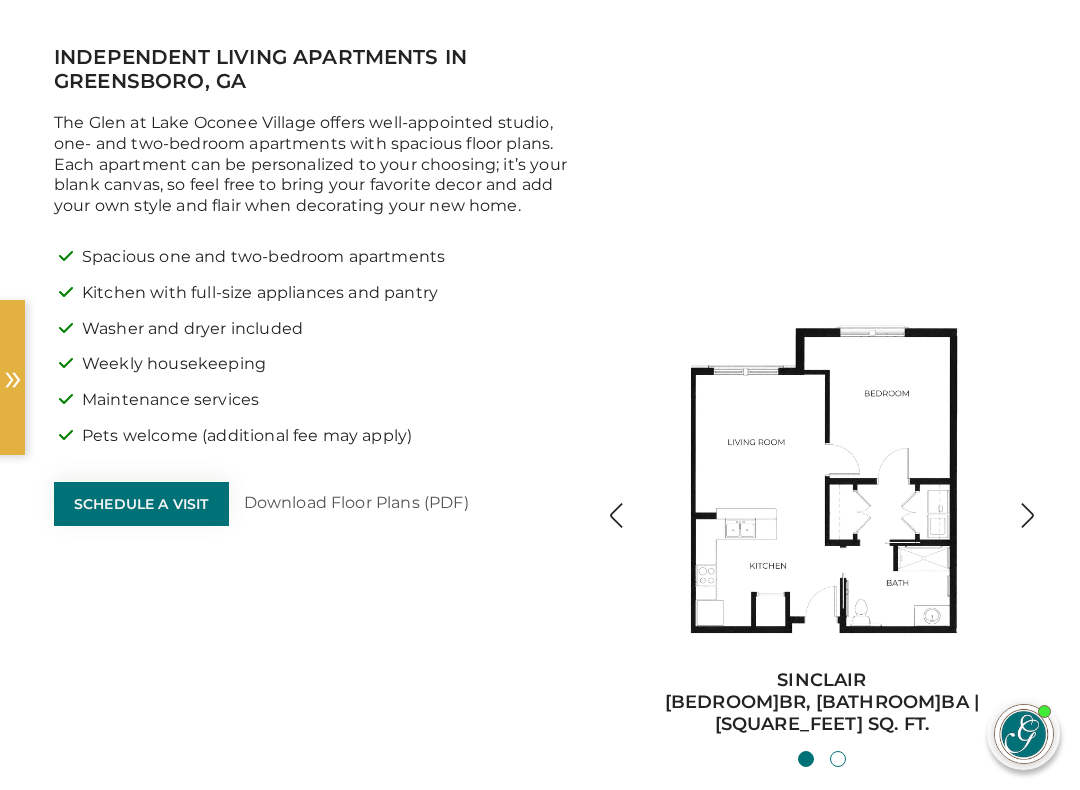 click at bounding box center (1027, 515) 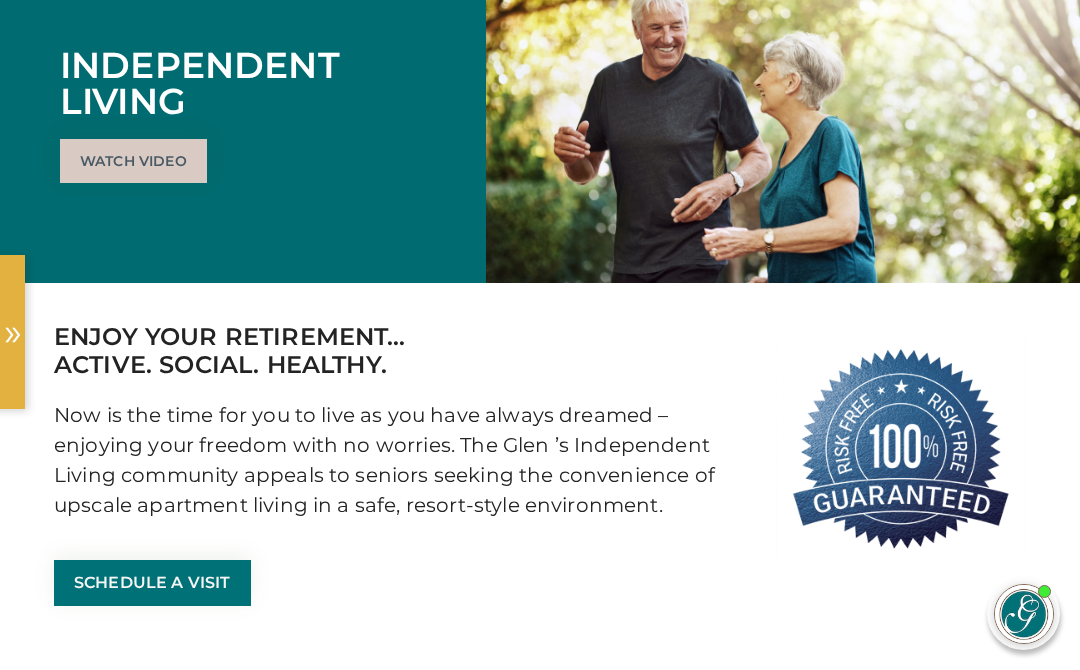 scroll, scrollTop: 0, scrollLeft: 0, axis: both 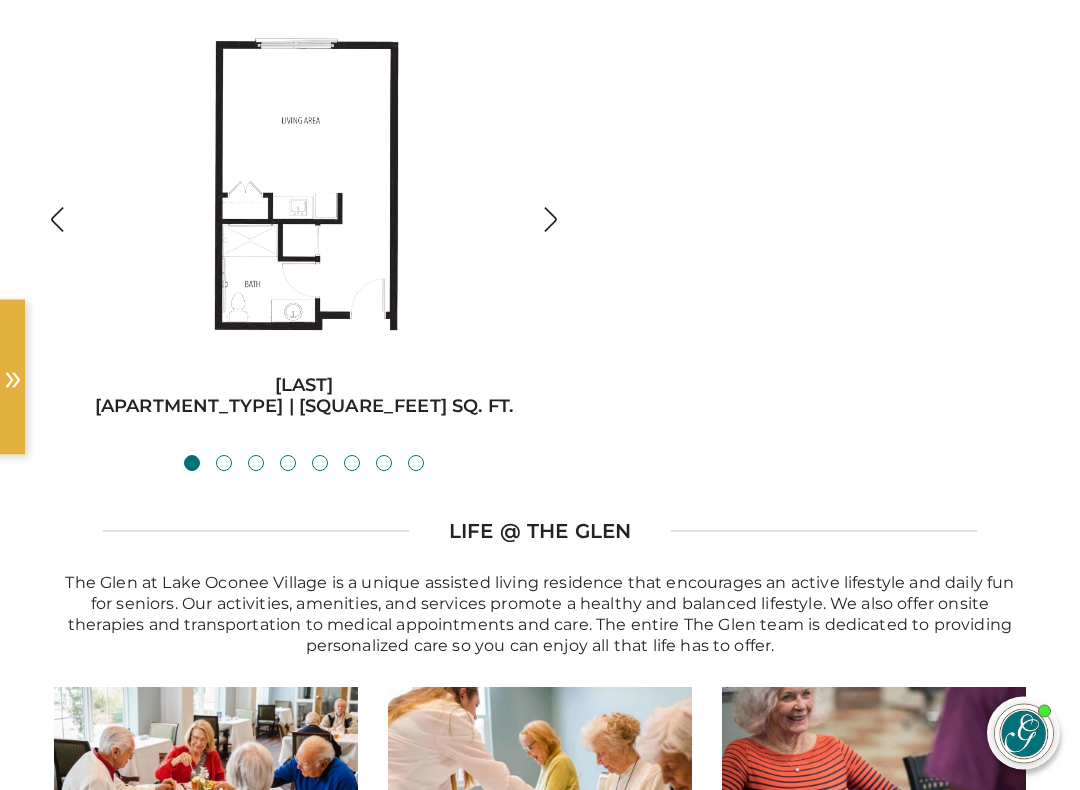click at bounding box center [550, 220] 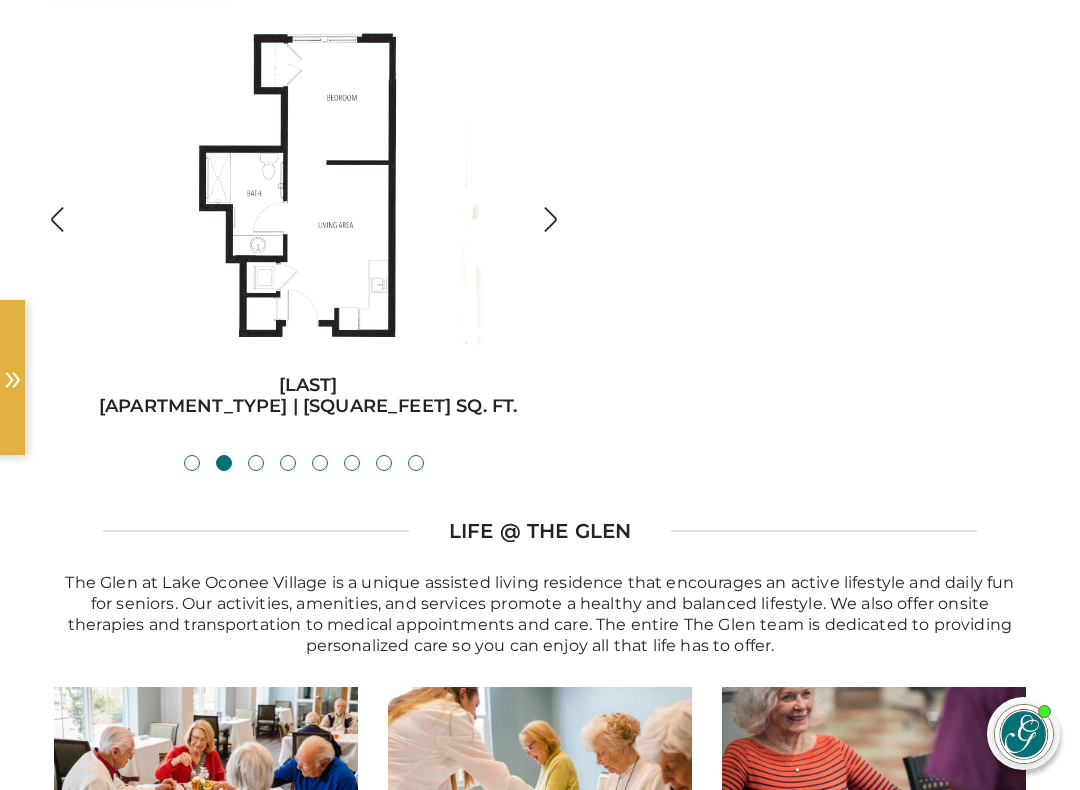 click at bounding box center [550, 219] 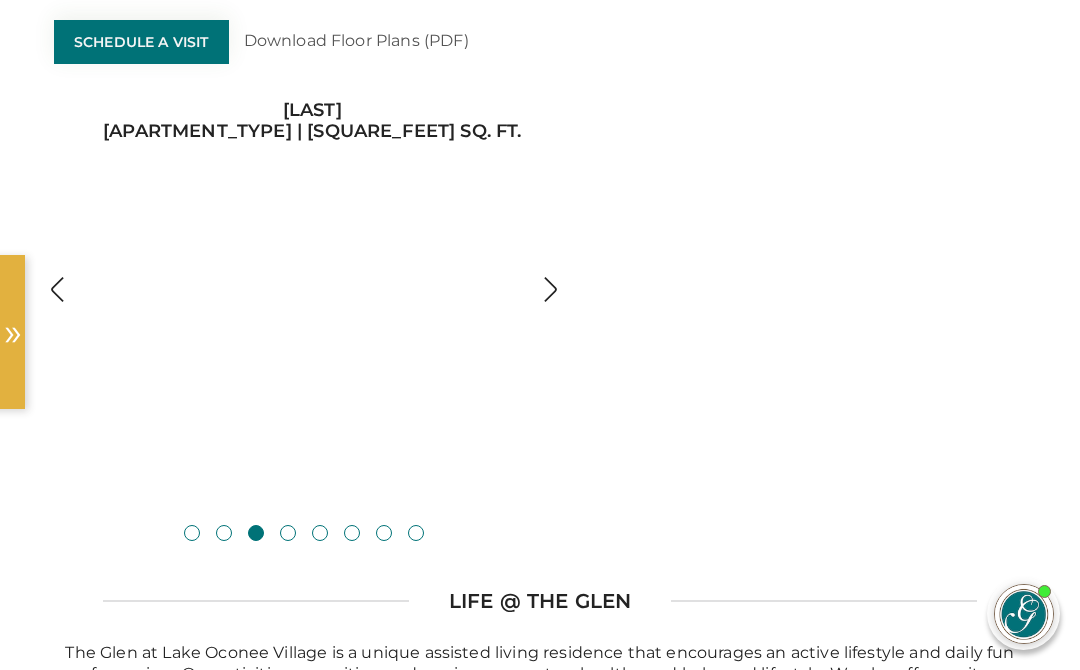 scroll, scrollTop: 2076, scrollLeft: 0, axis: vertical 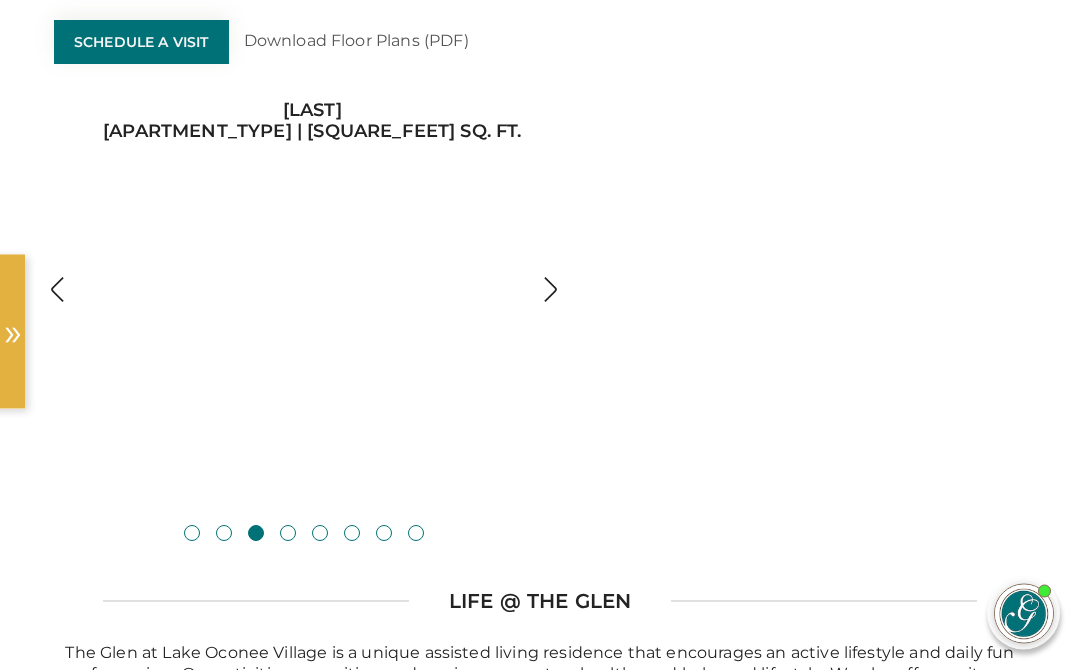click at bounding box center (550, 290) 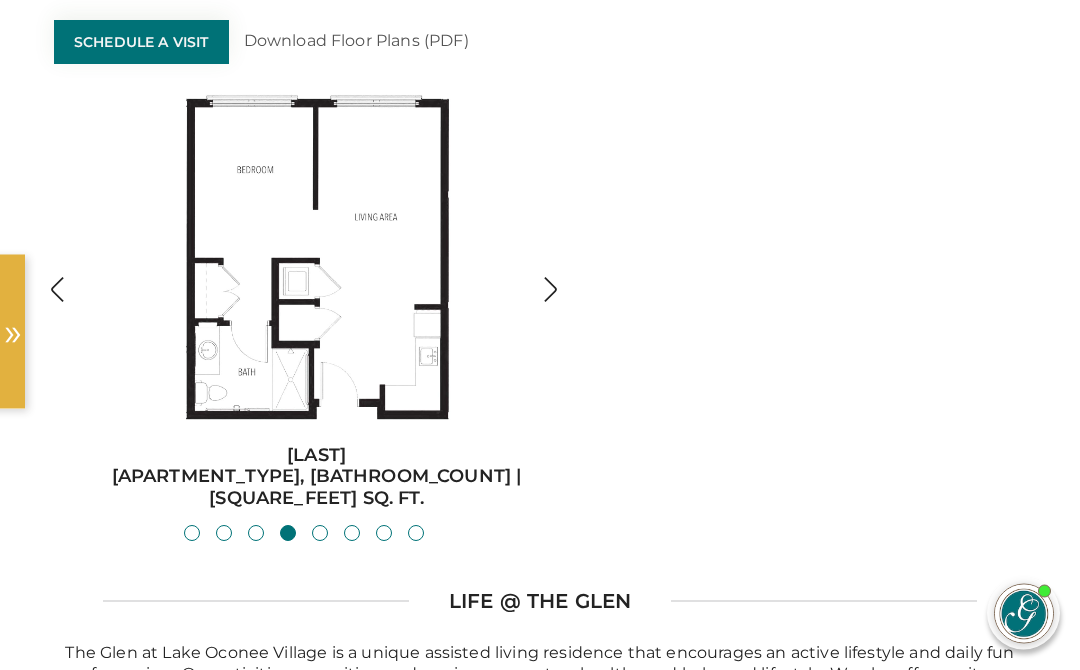 scroll, scrollTop: 2077, scrollLeft: 0, axis: vertical 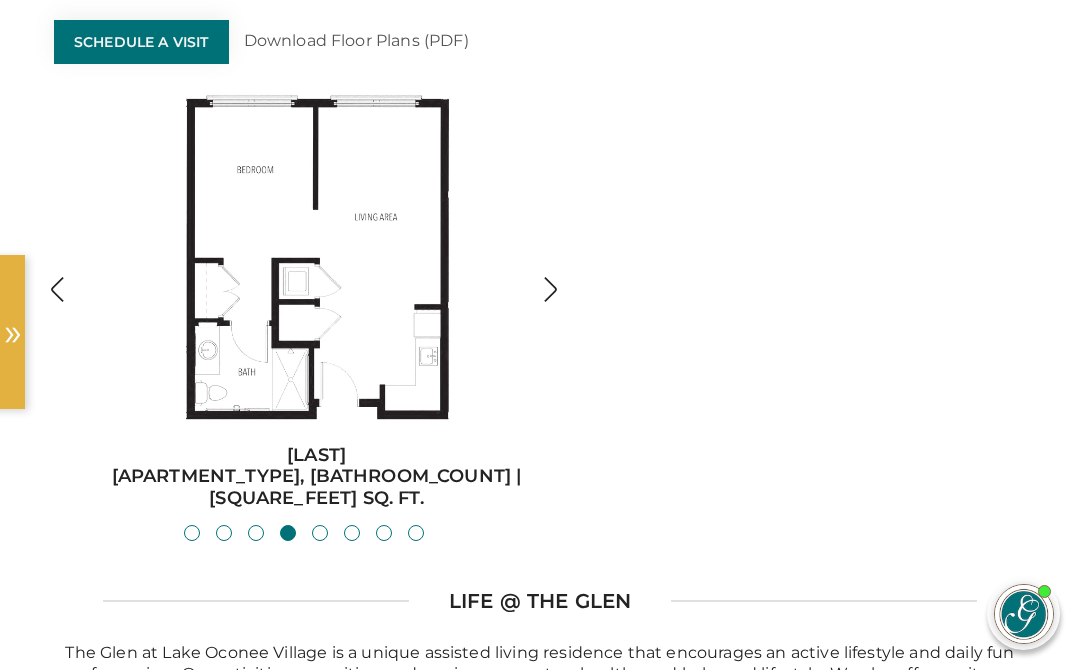 click at bounding box center [550, 289] 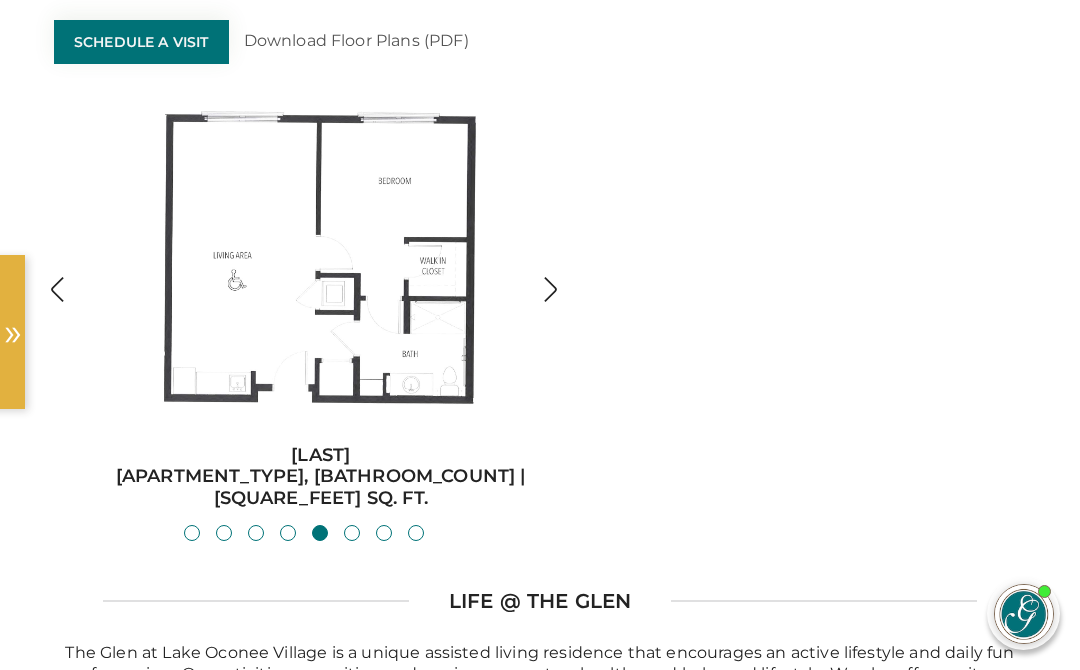 click at bounding box center (550, 289) 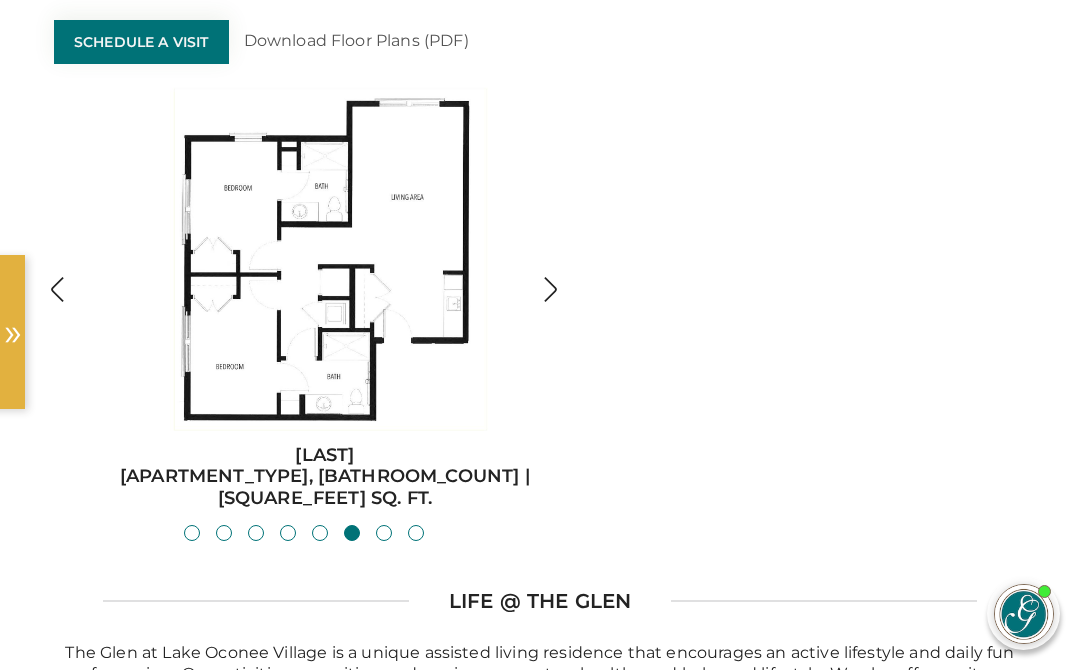 click at bounding box center [550, 289] 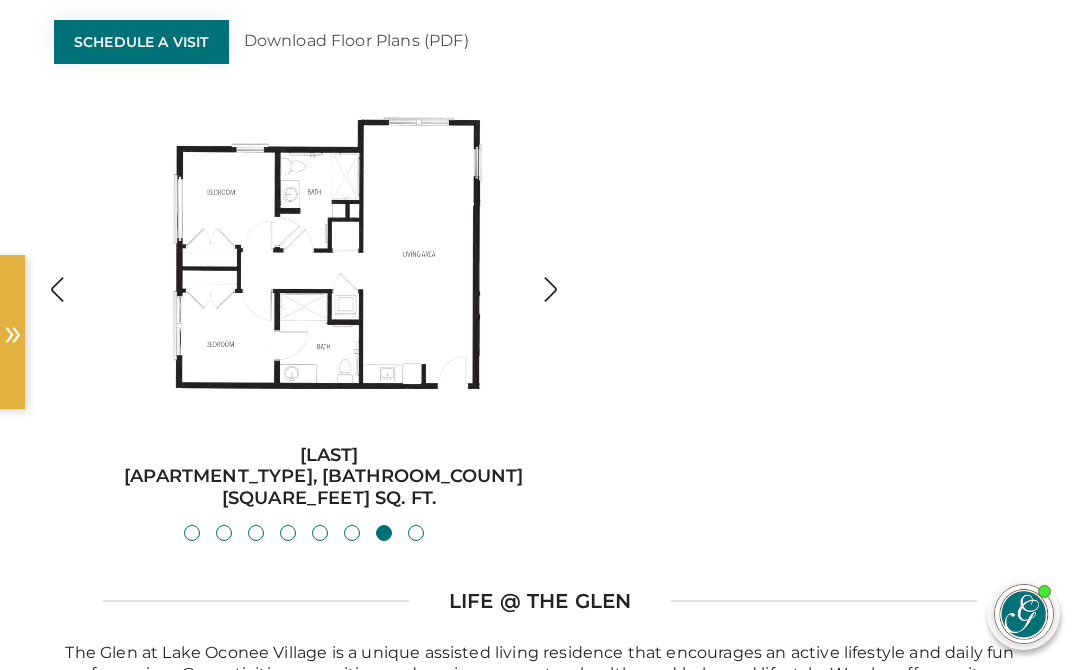 click at bounding box center [550, 289] 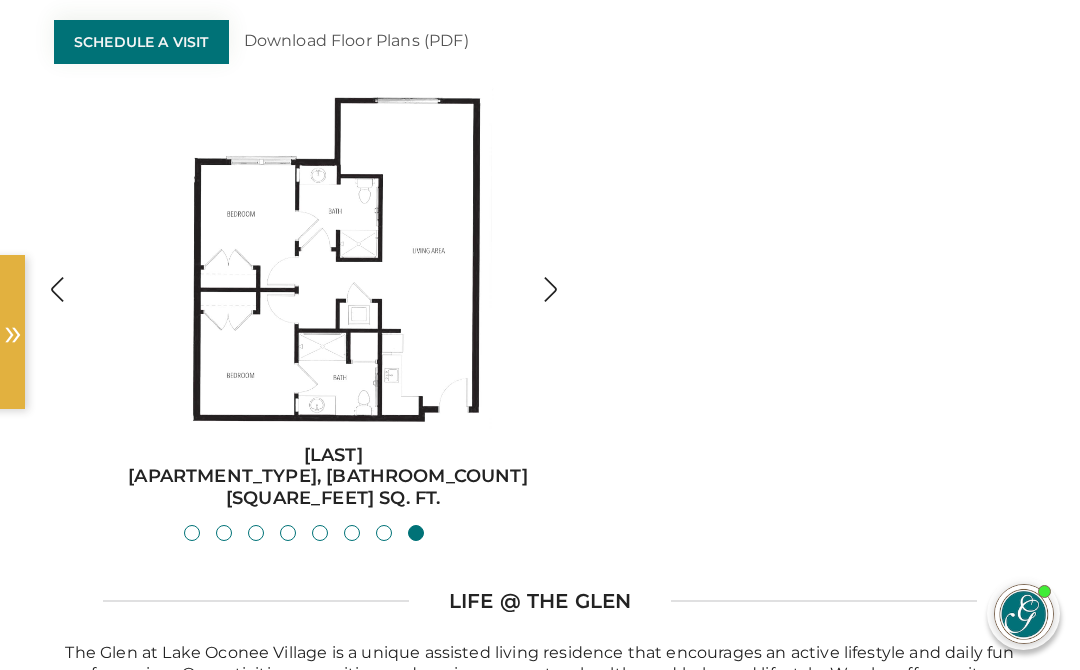 click at bounding box center [550, 289] 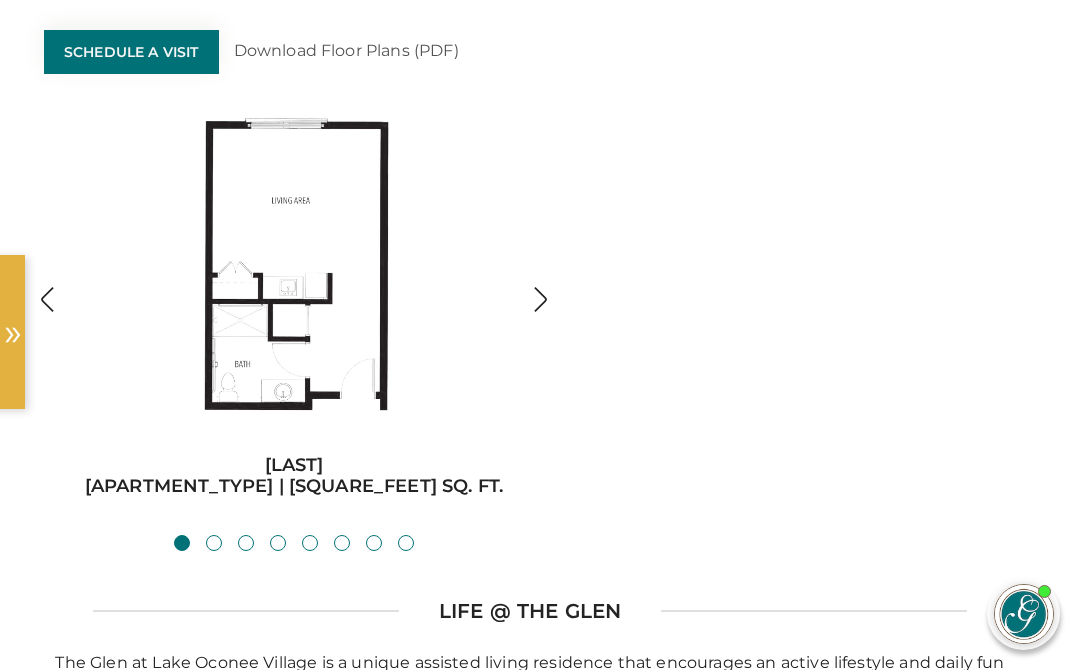 scroll, scrollTop: 2066, scrollLeft: 10, axis: both 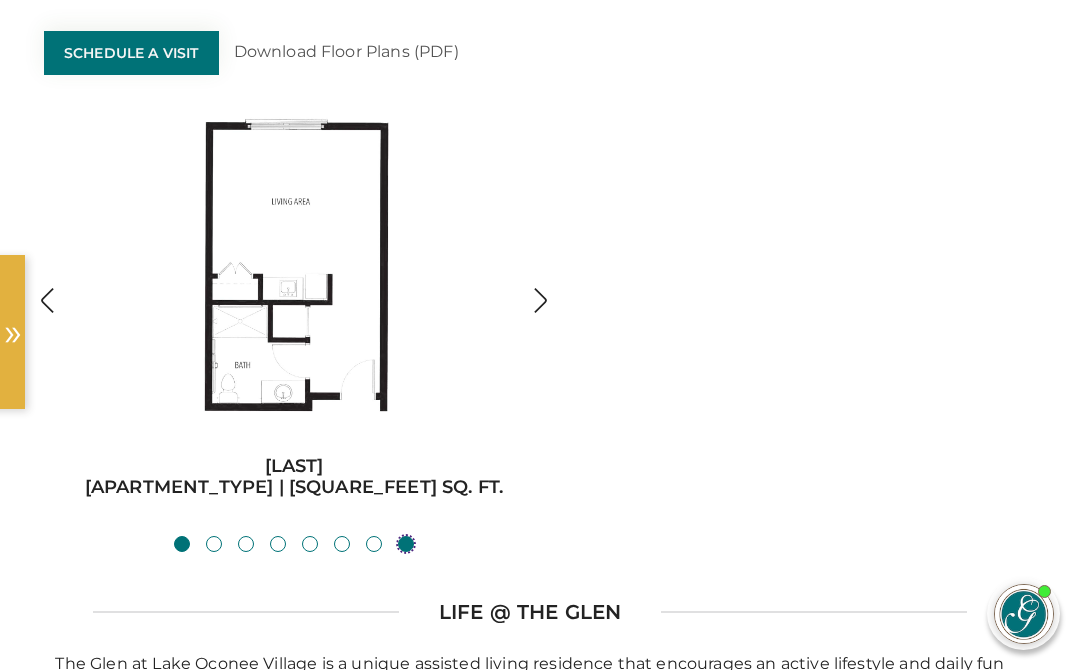 click on "[LAST][APARTMENT_TYPE], [BATHROOM_COUNT] | [SQUARE_FEET] sq. ft." at bounding box center [406, 544] 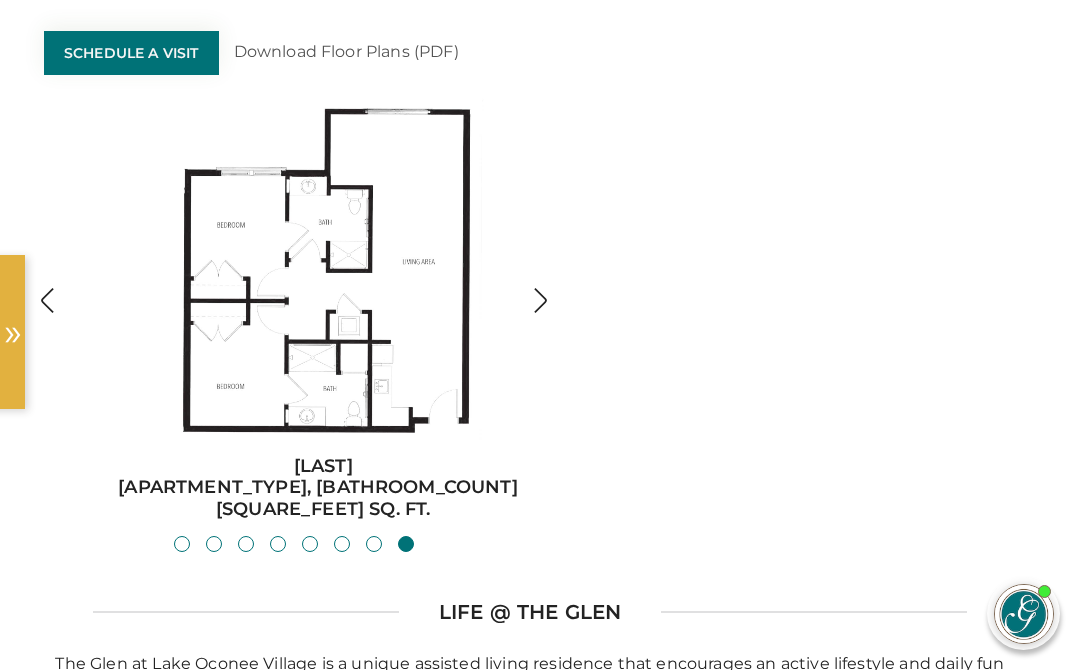 click at bounding box center [47, 300] 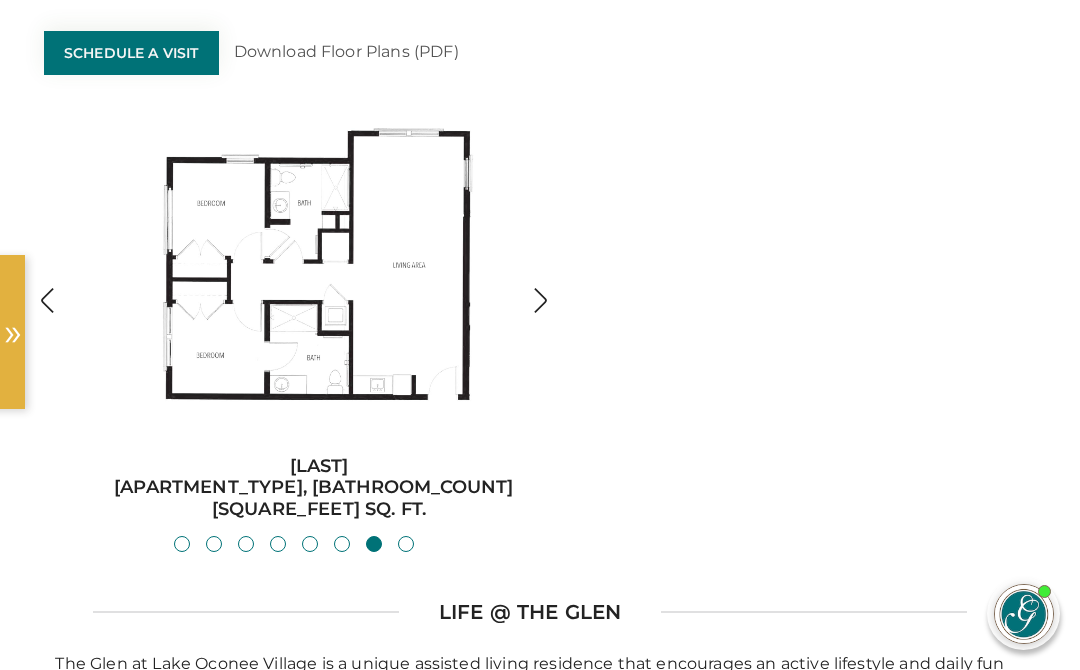 click at bounding box center (540, 300) 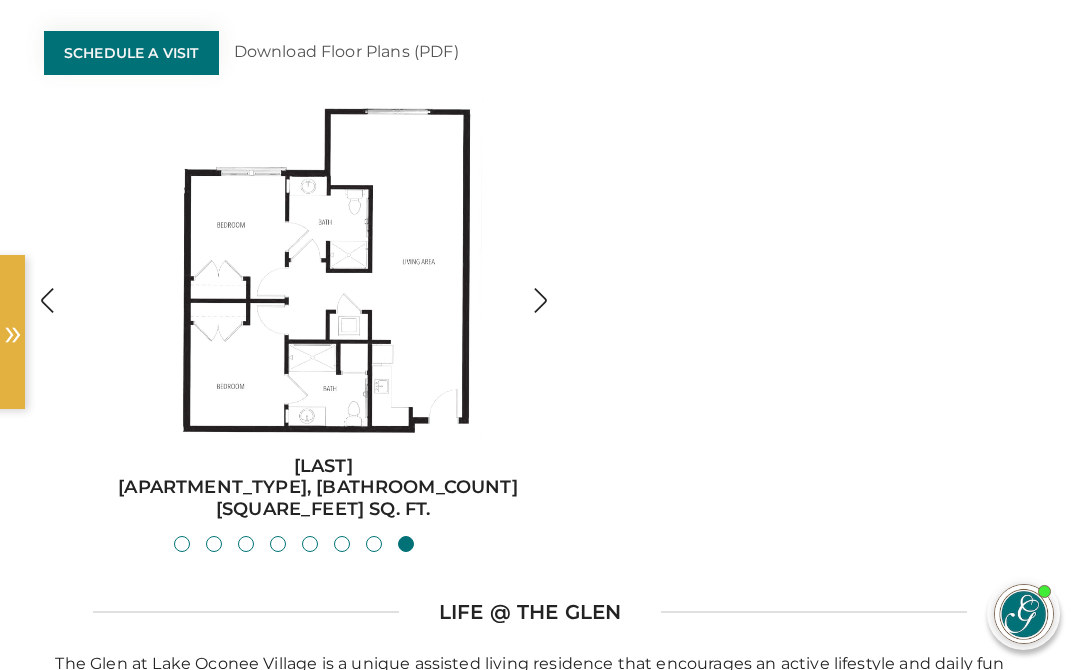 click at bounding box center [47, 300] 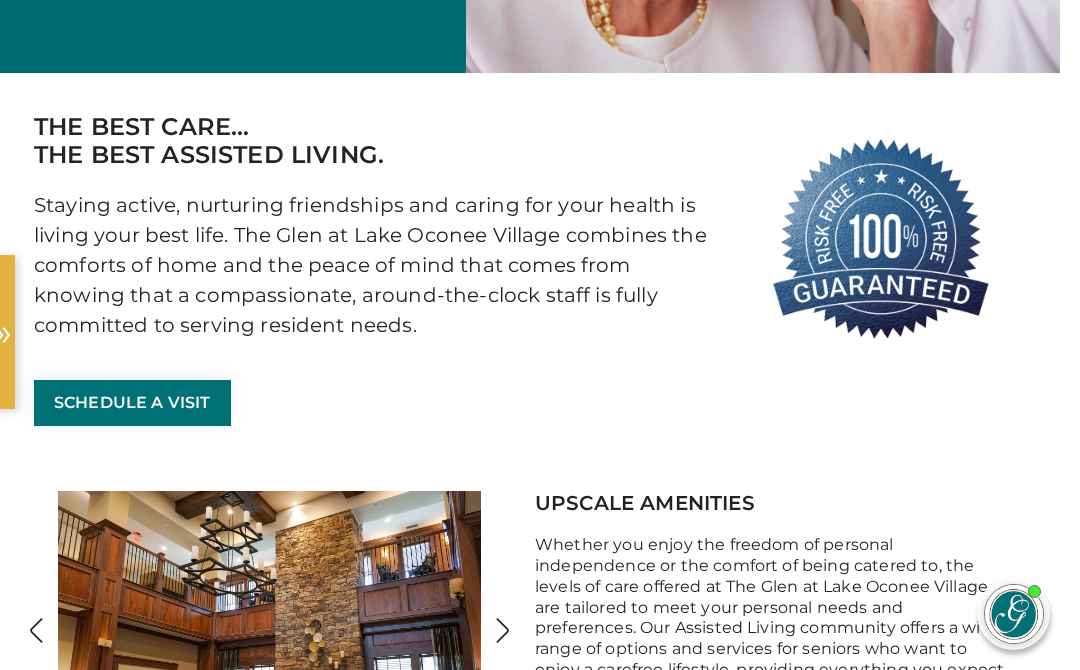 scroll, scrollTop: 0, scrollLeft: 10, axis: horizontal 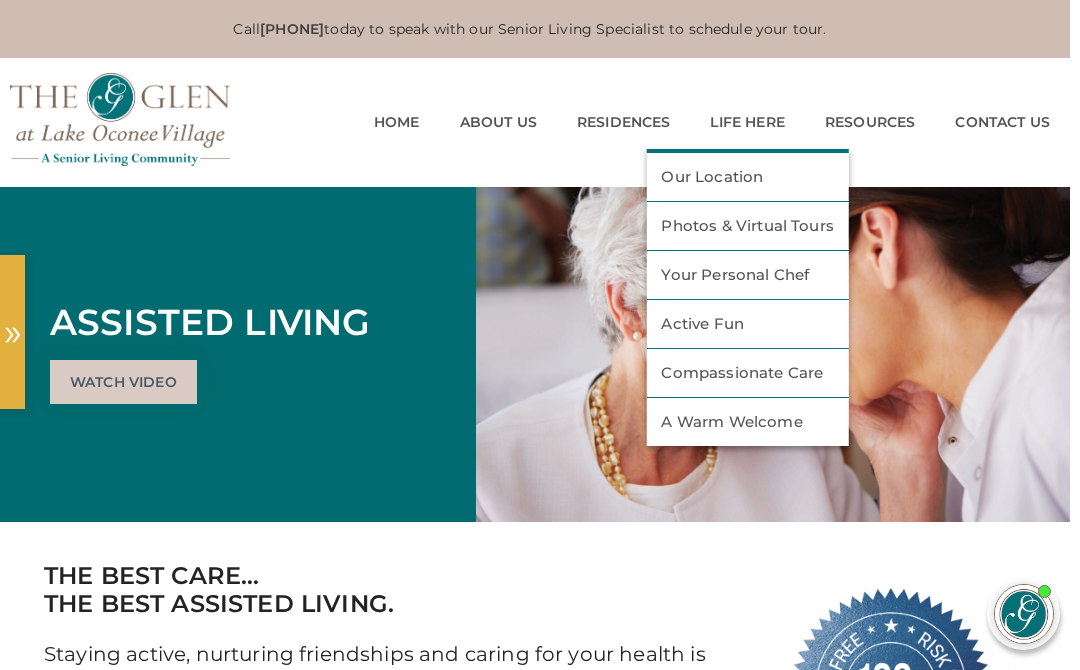 click on "Photos & Virtual Tours" at bounding box center (747, 226) 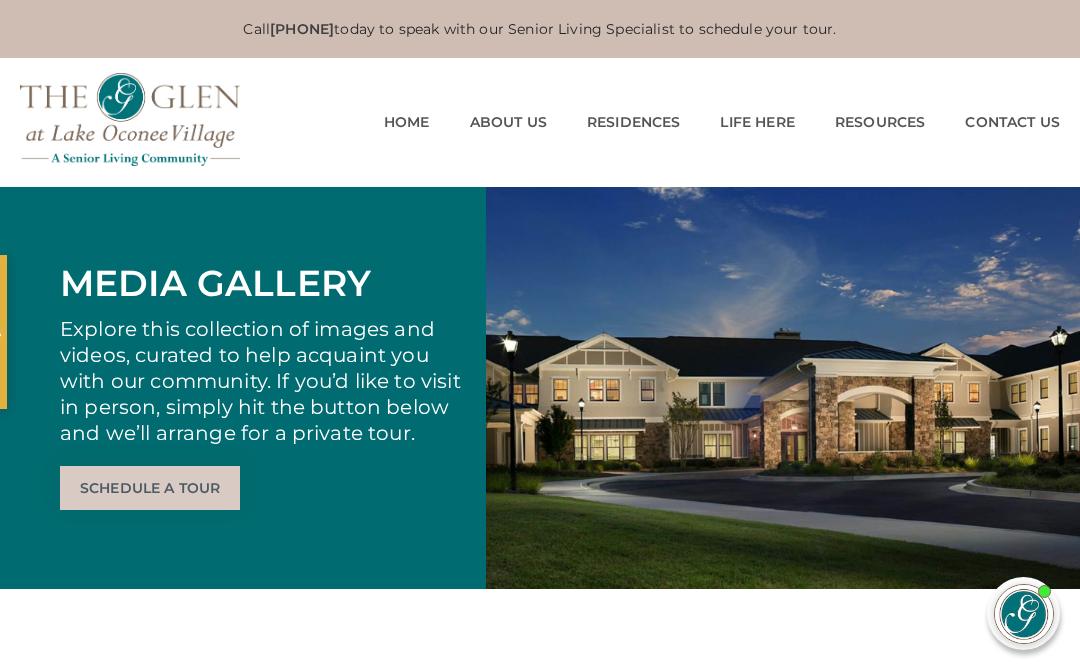 scroll, scrollTop: 0, scrollLeft: 0, axis: both 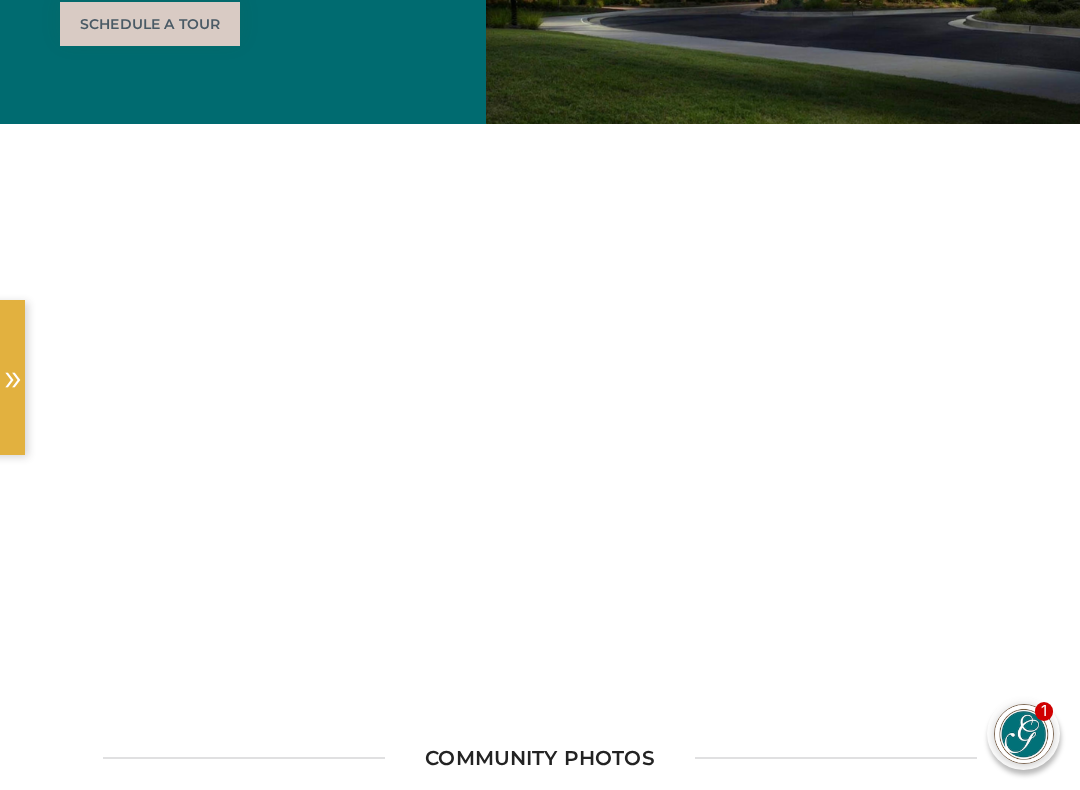 click on "Community Photos" at bounding box center (540, 758) 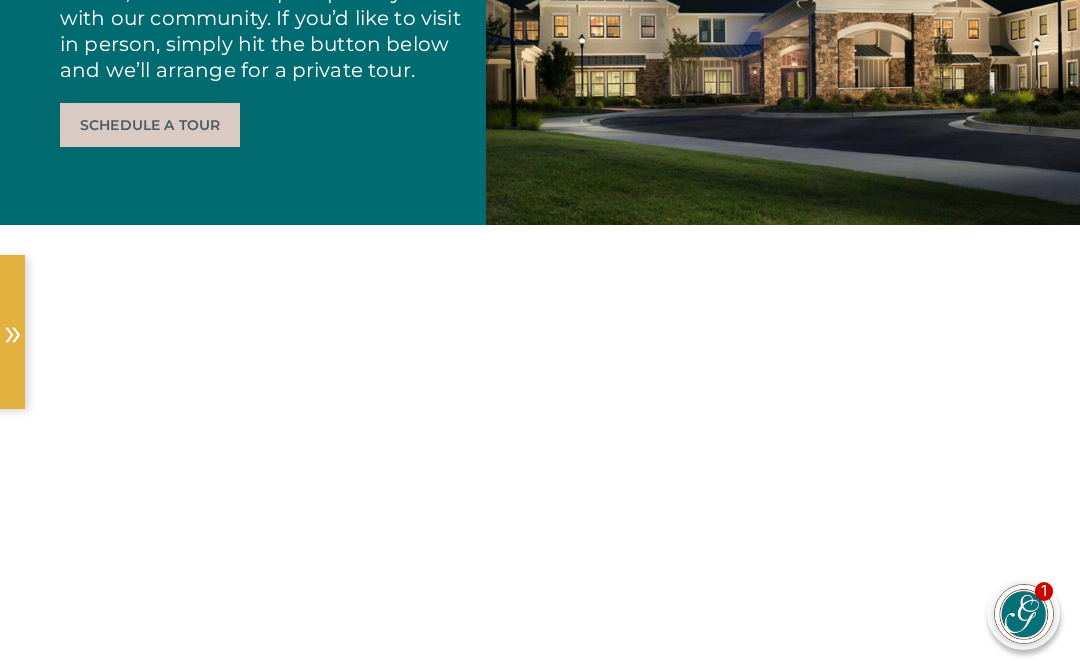 scroll, scrollTop: 360, scrollLeft: 0, axis: vertical 